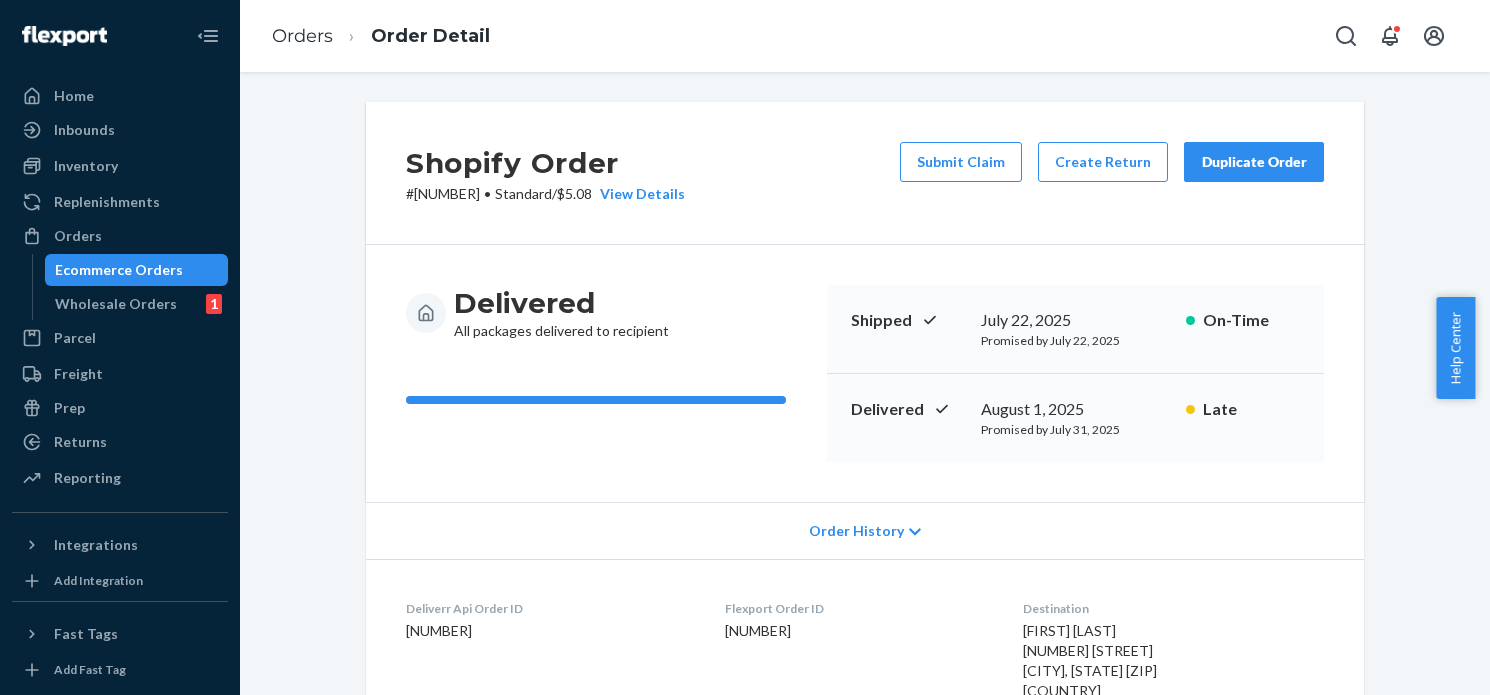 click on "Orders" at bounding box center [120, 236] 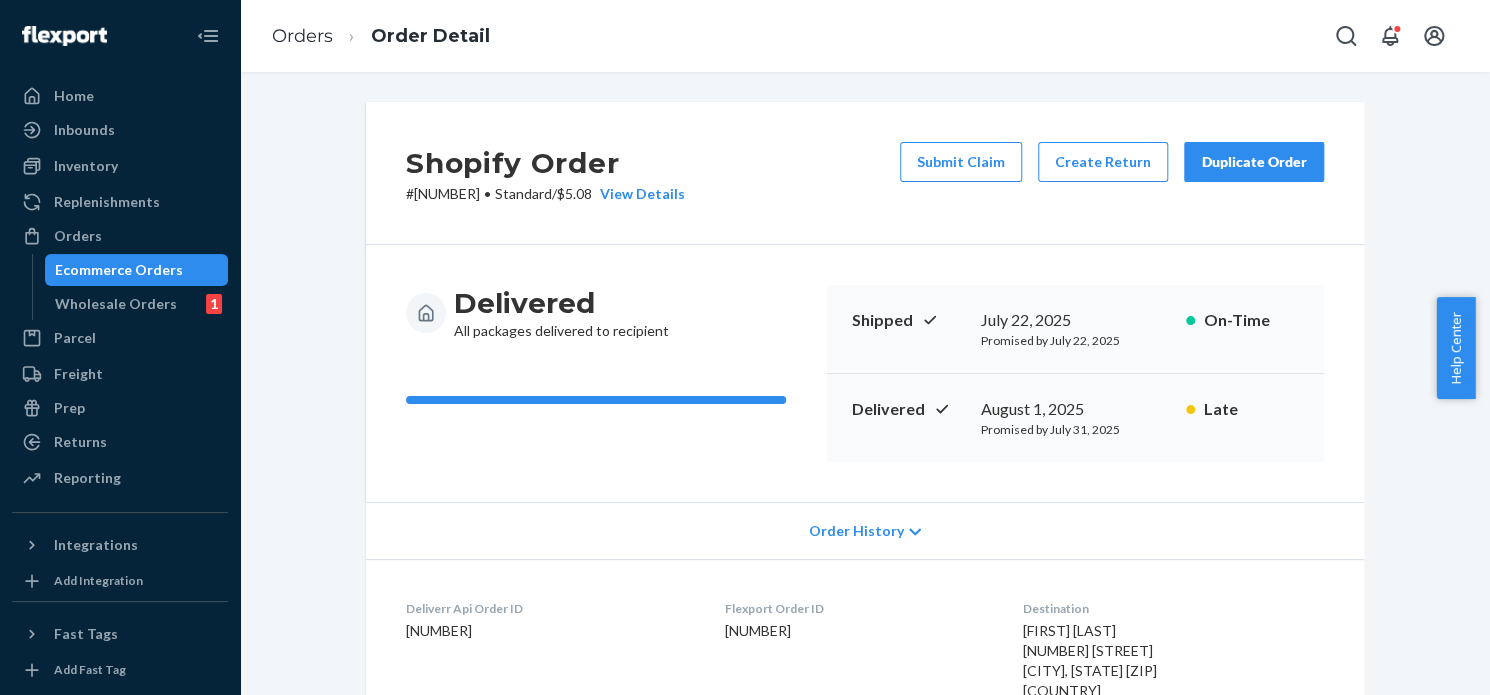 scroll, scrollTop: 0, scrollLeft: 0, axis: both 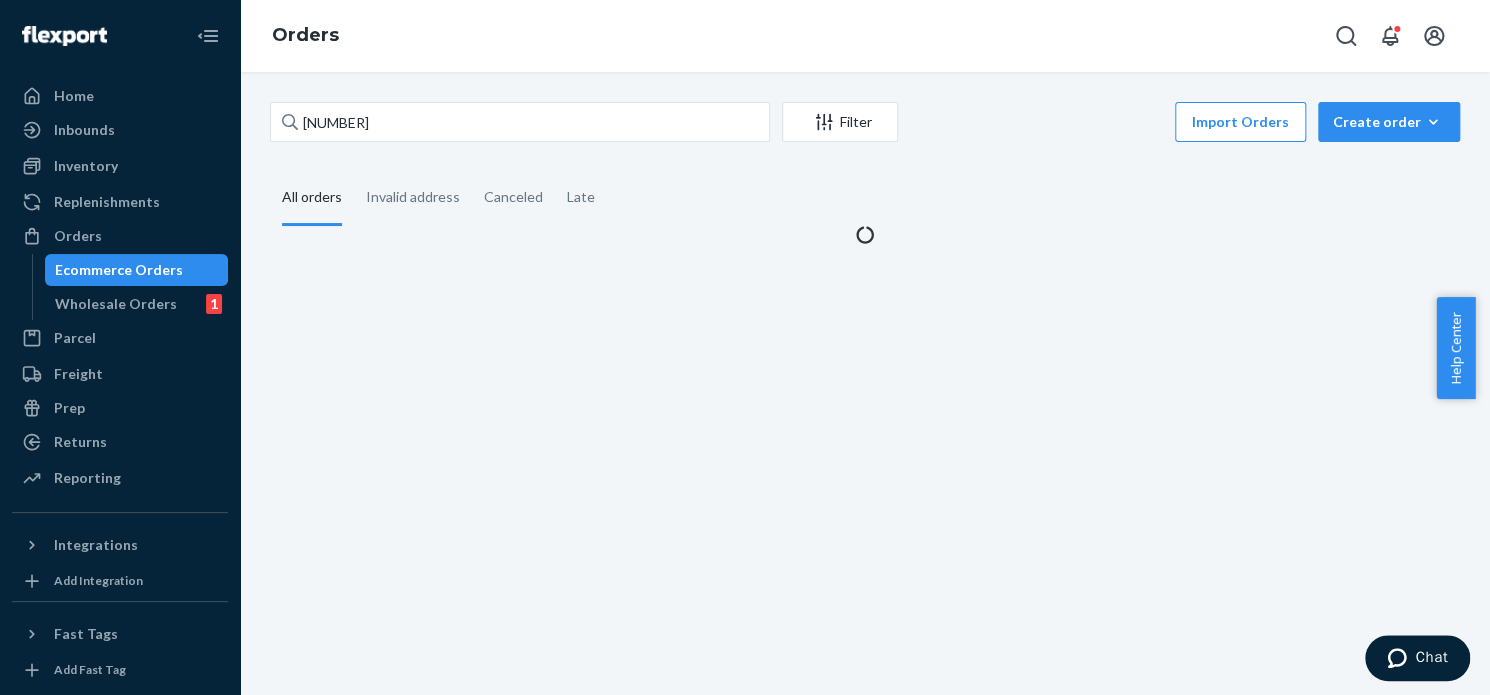 click on "Activate my extension" at bounding box center (78, 800) 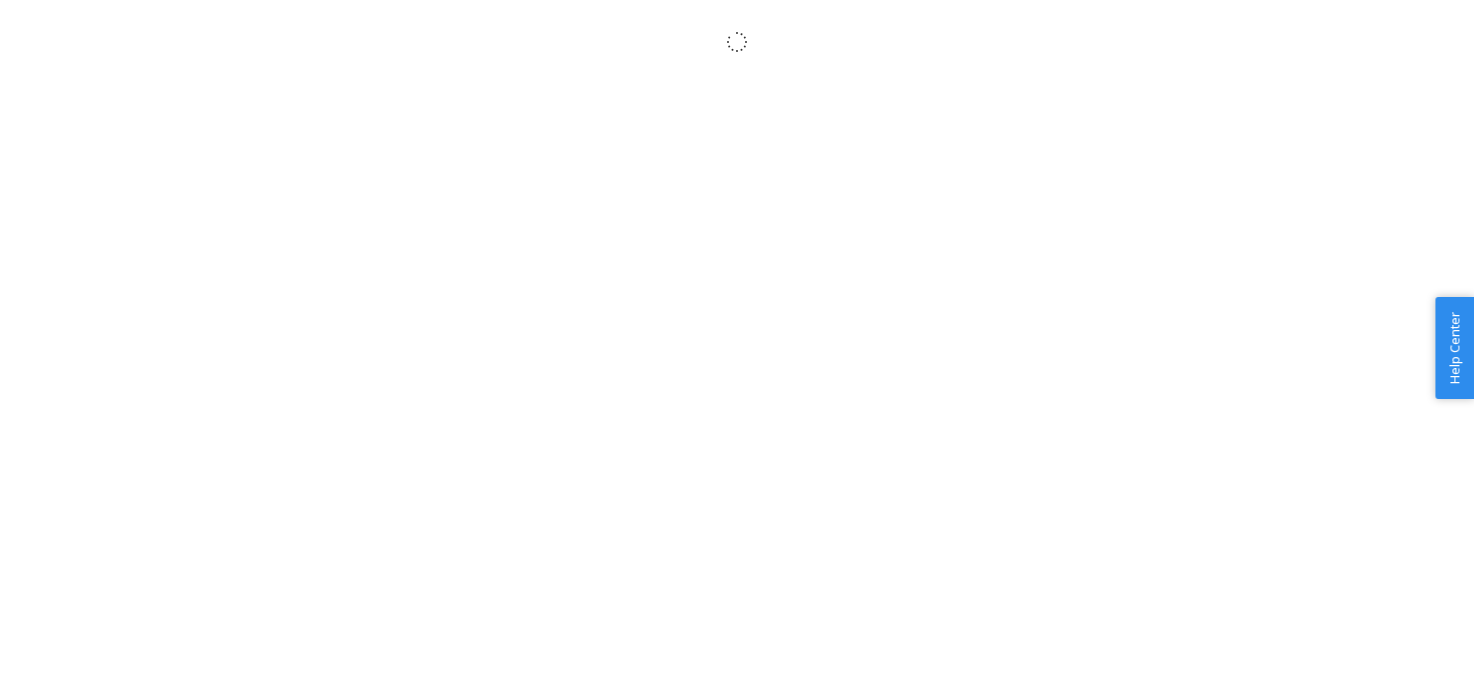 scroll, scrollTop: 0, scrollLeft: 0, axis: both 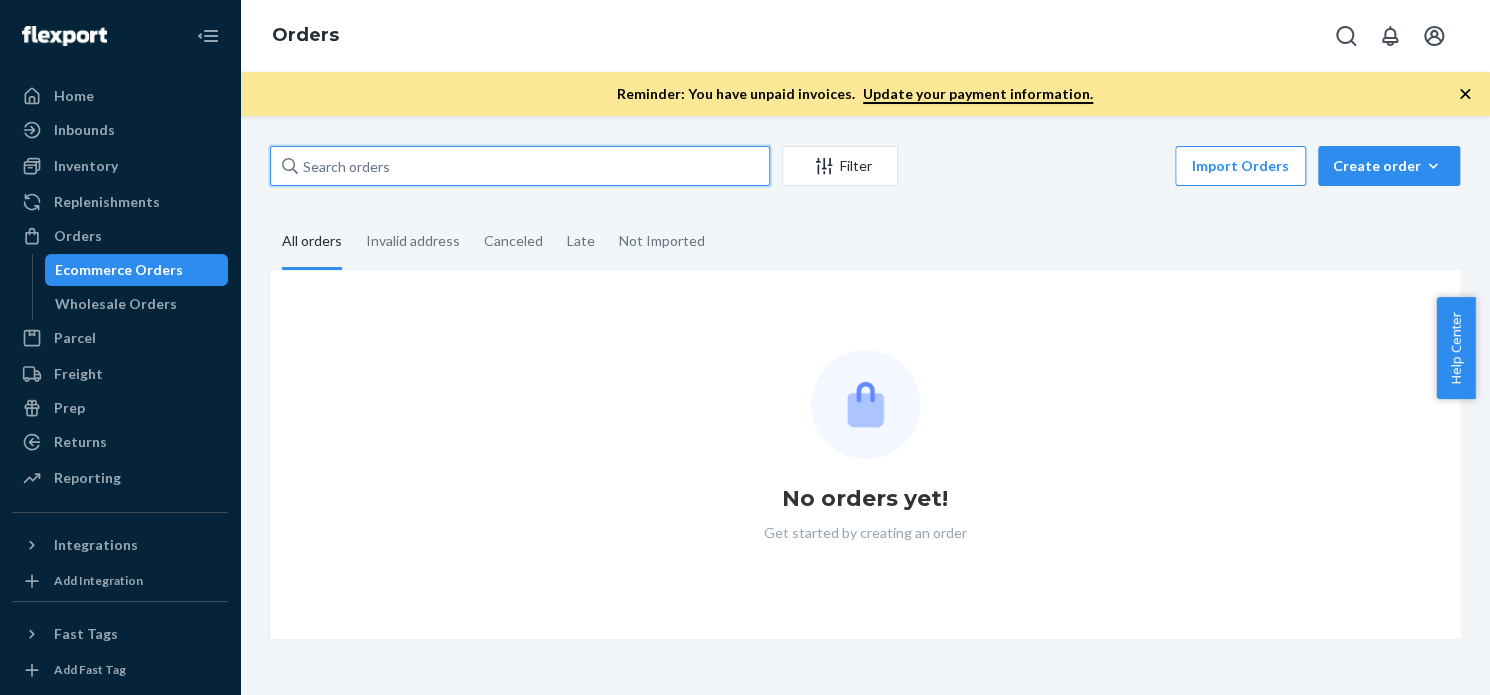 click at bounding box center (520, 166) 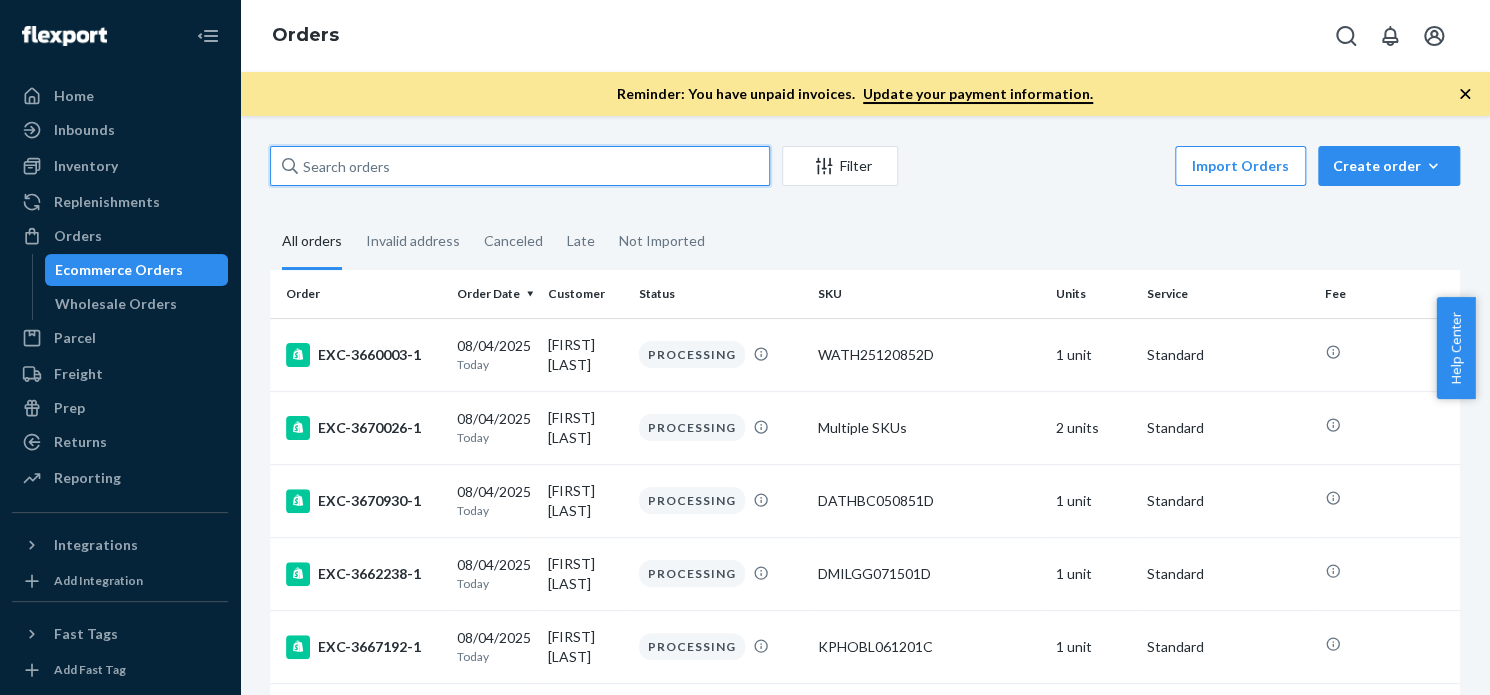 paste on "3678945" 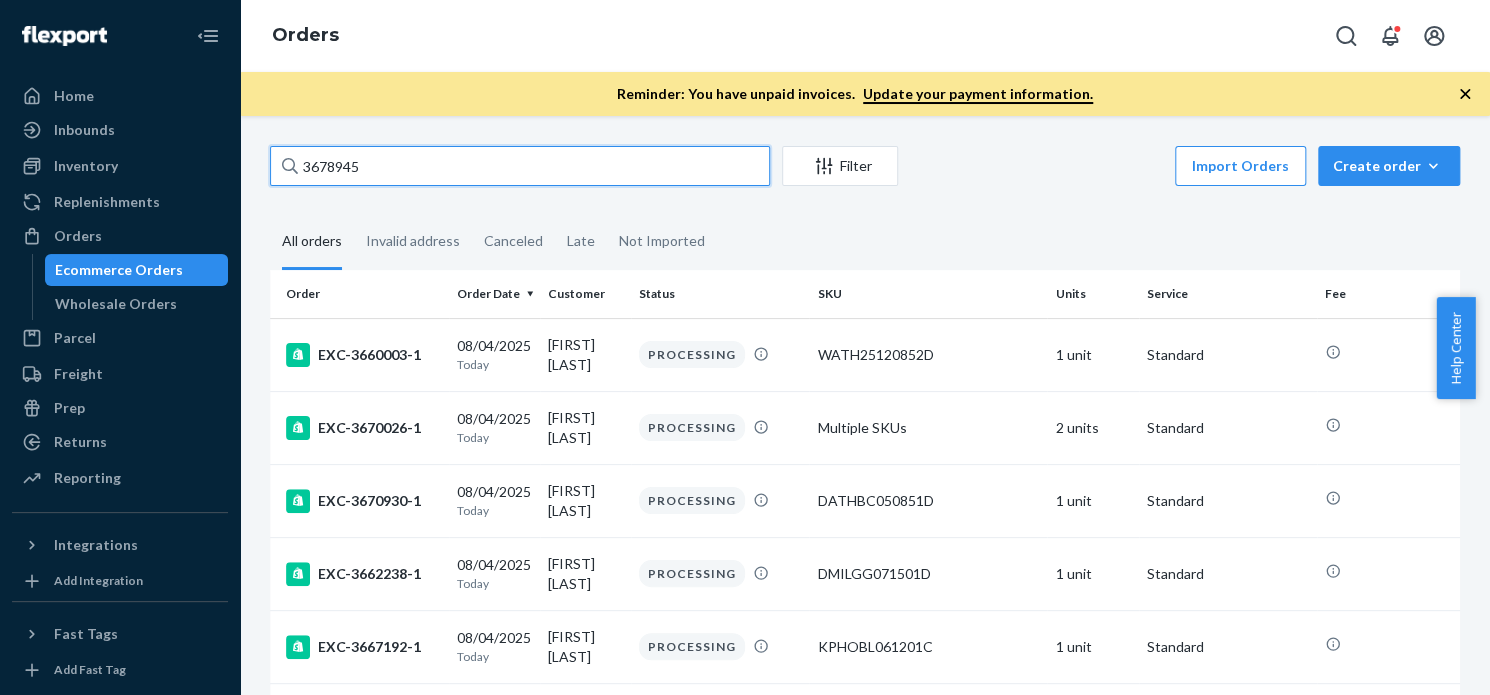 scroll, scrollTop: 0, scrollLeft: 0, axis: both 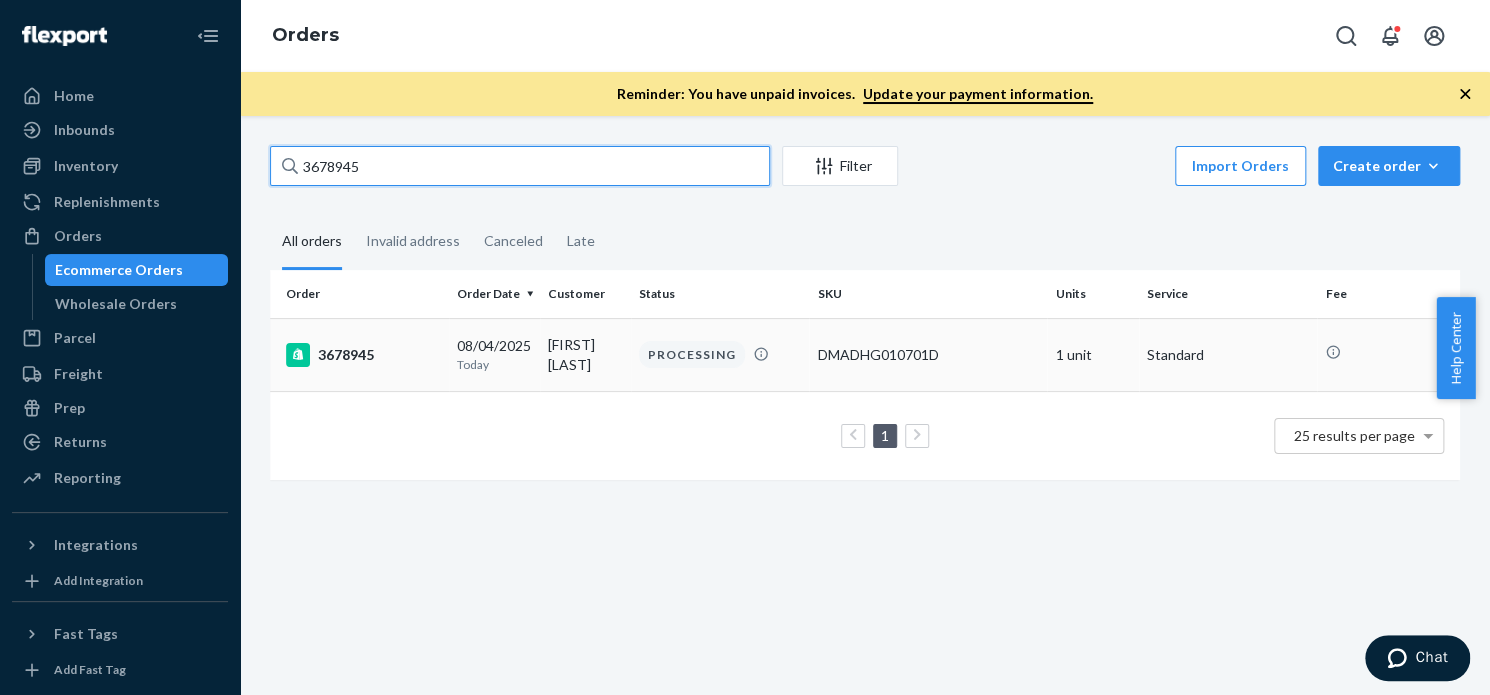 type on "3678945" 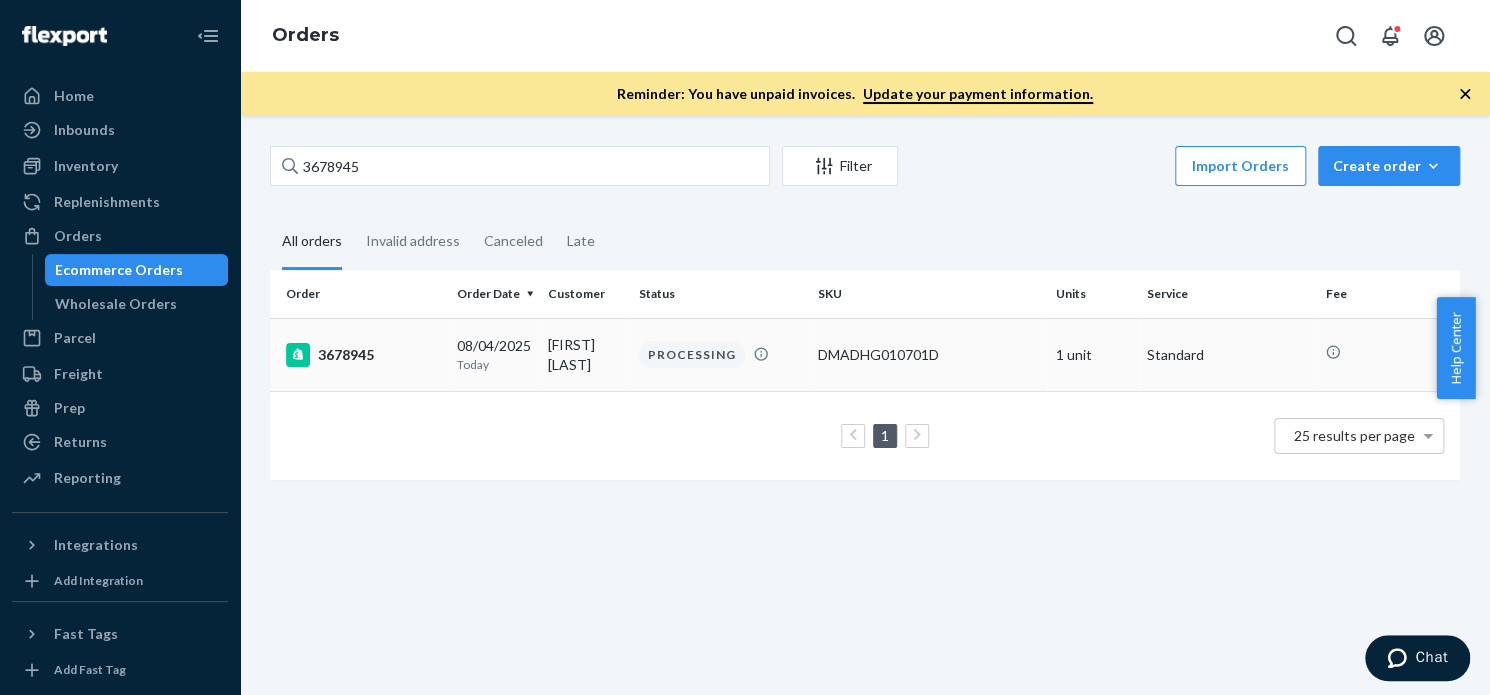 click on "3678945" at bounding box center [363, 355] 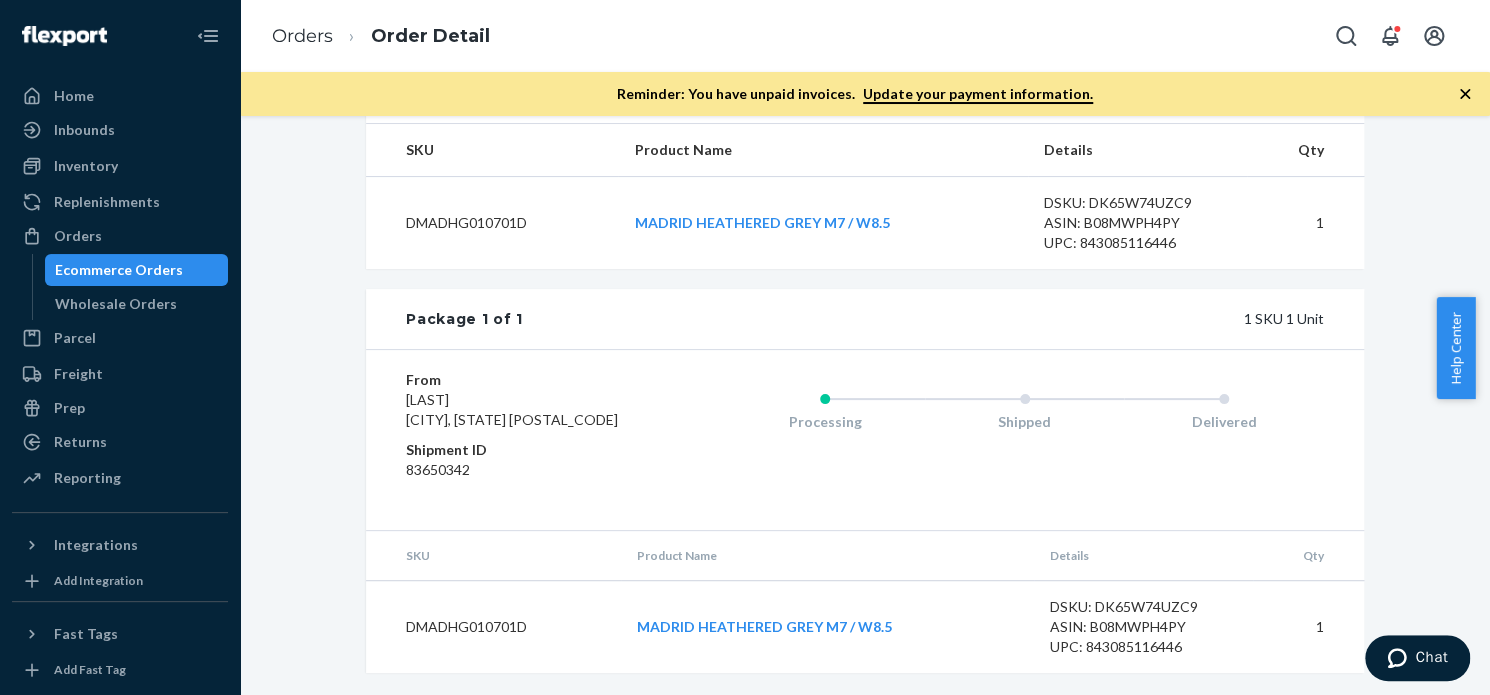 scroll, scrollTop: 0, scrollLeft: 0, axis: both 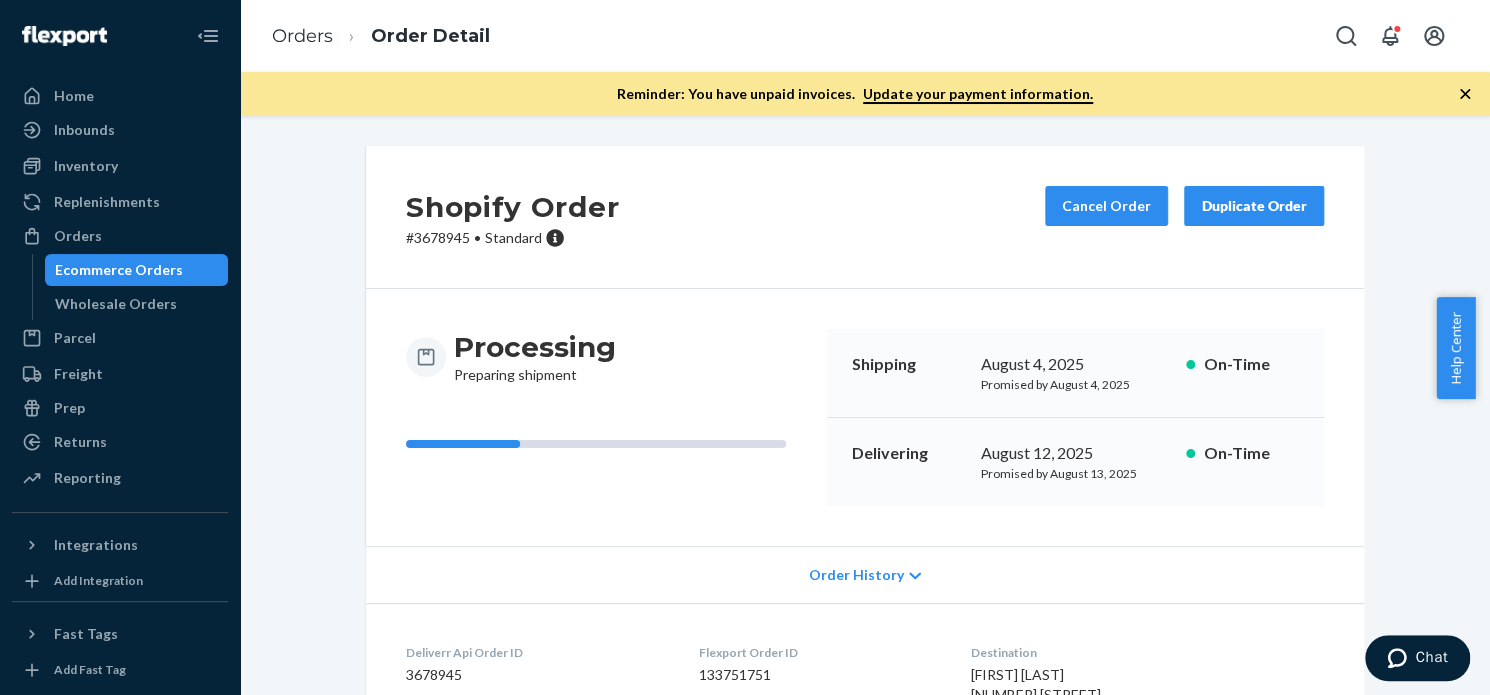 click on "Duplicate Order" at bounding box center (1254, 206) 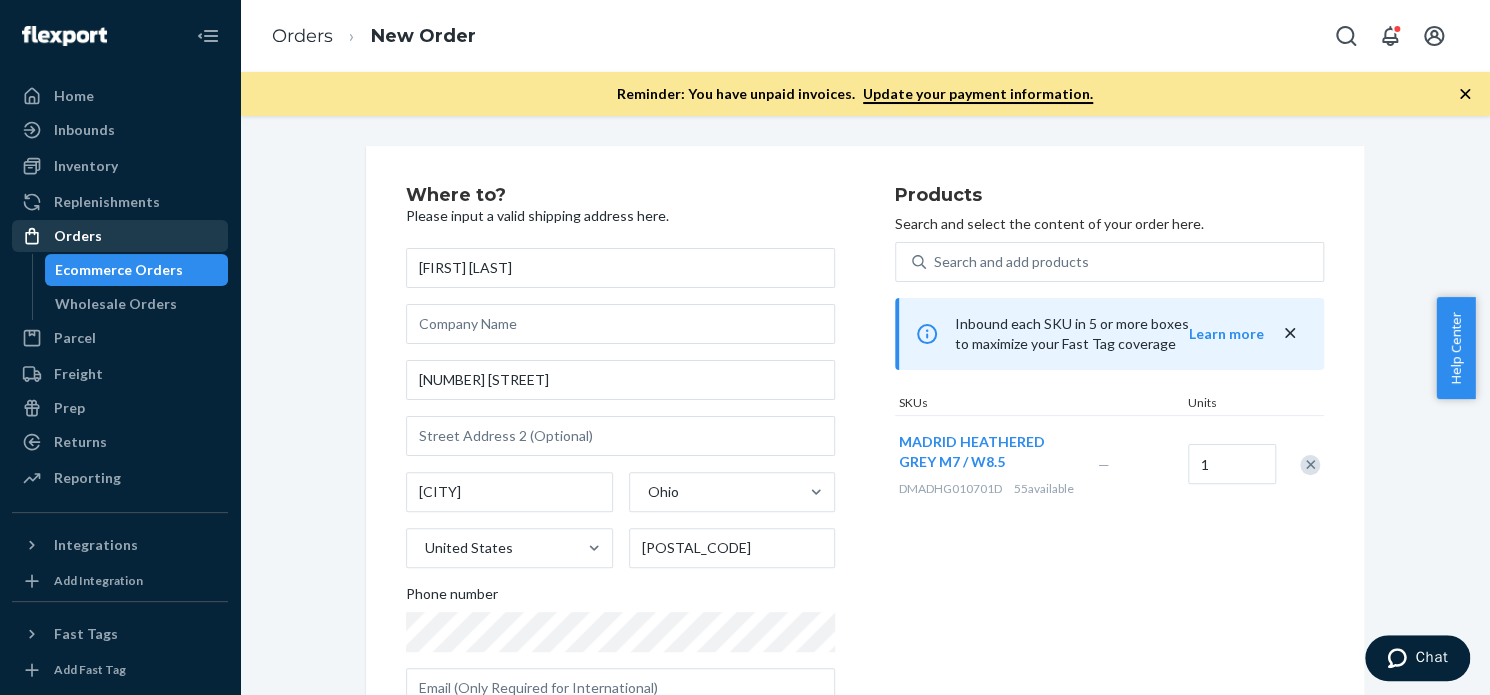 click on "Orders" at bounding box center (78, 236) 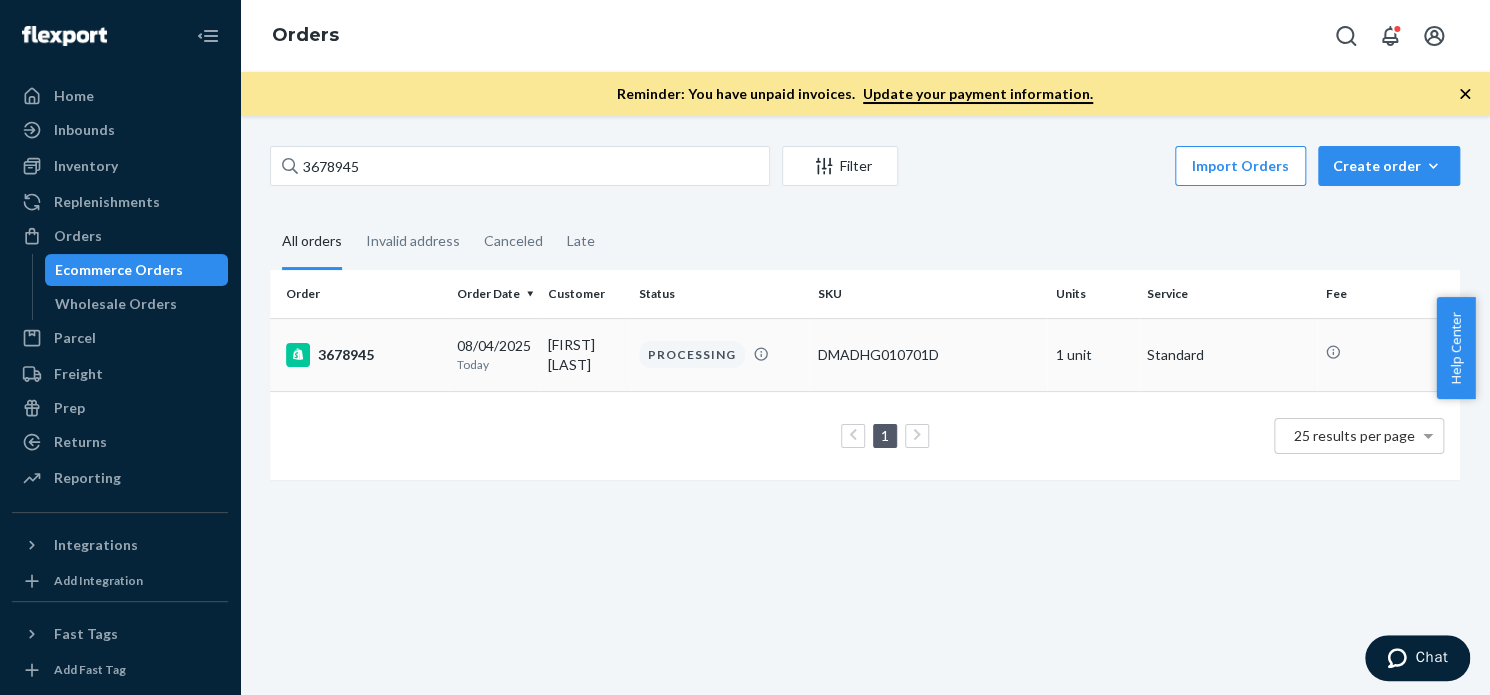 drag, startPoint x: 361, startPoint y: 361, endPoint x: 364, endPoint y: 350, distance: 11.401754 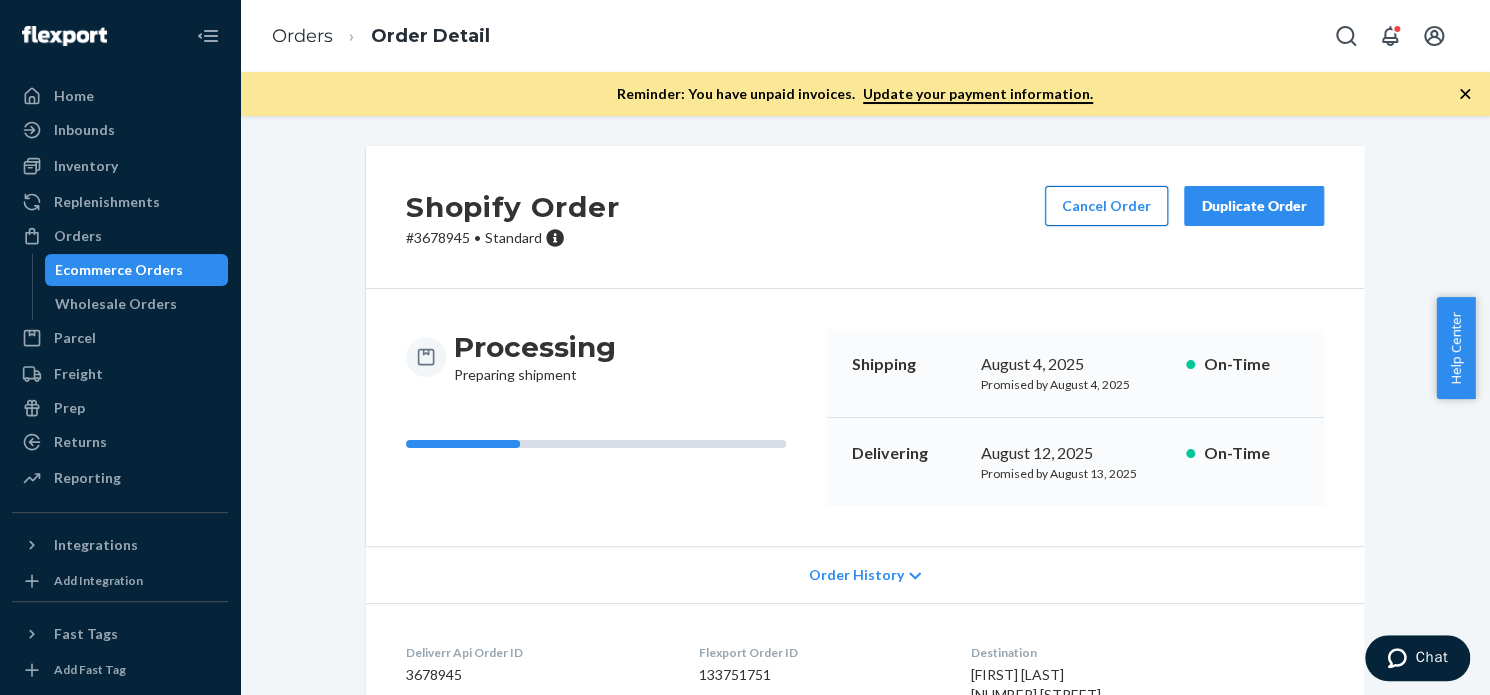 click on "Cancel Order" at bounding box center [1106, 206] 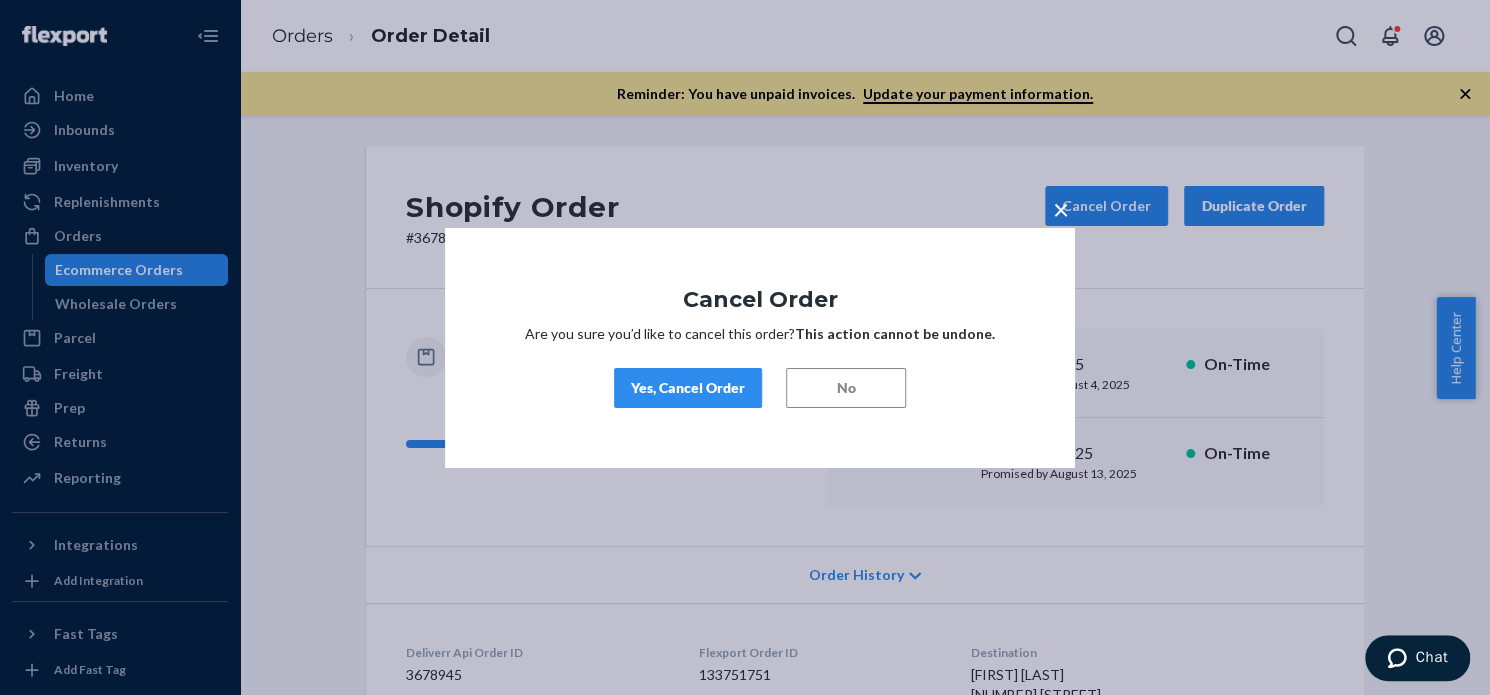 click on "Yes, Cancel Order" at bounding box center (688, 388) 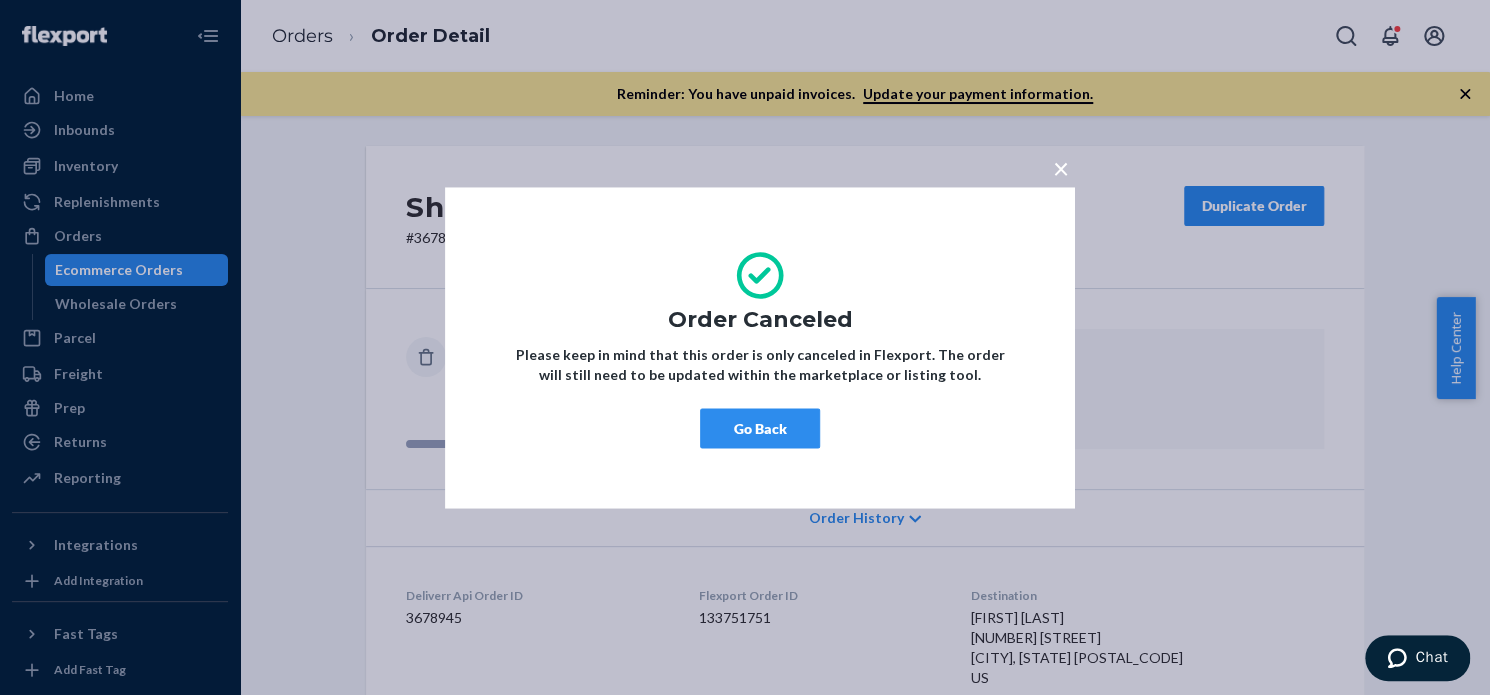 click on "Go Back" at bounding box center [760, 428] 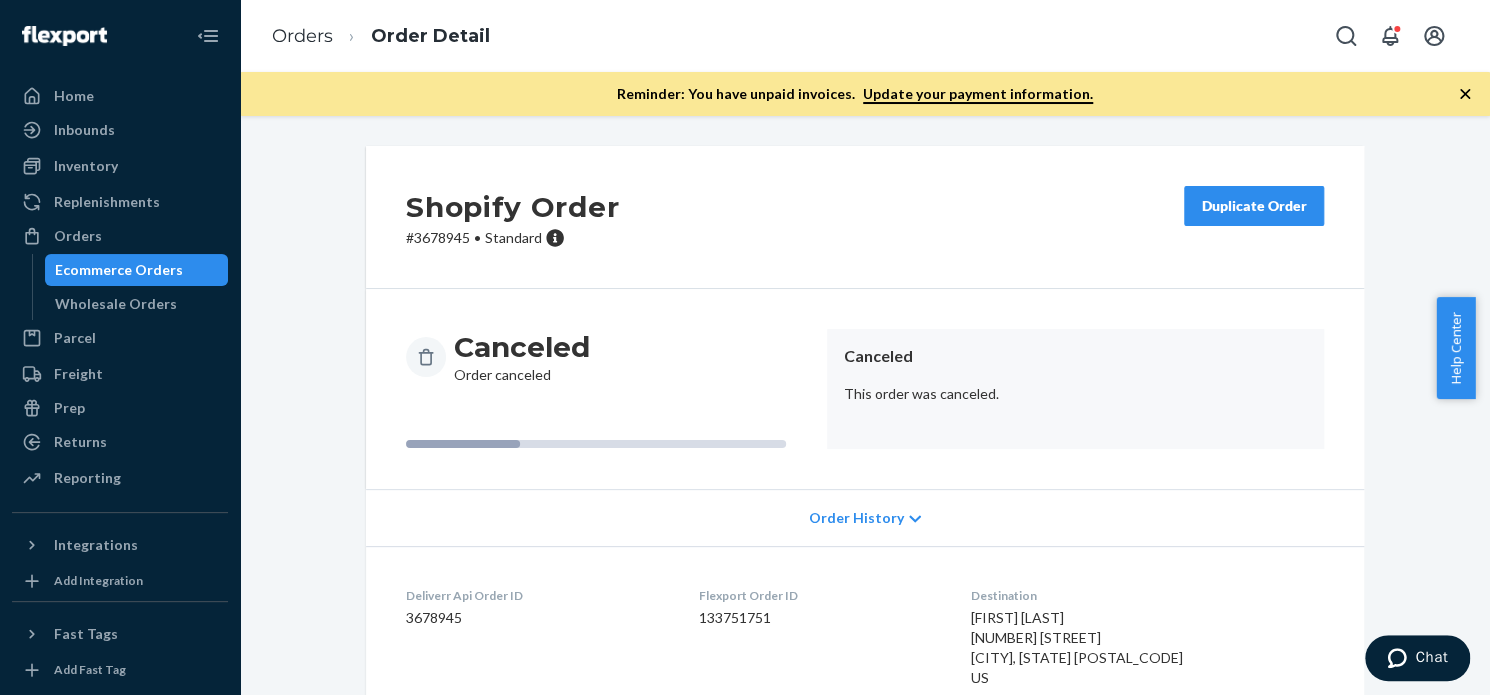 click on "# 3678945 • Standard" at bounding box center [512, 238] 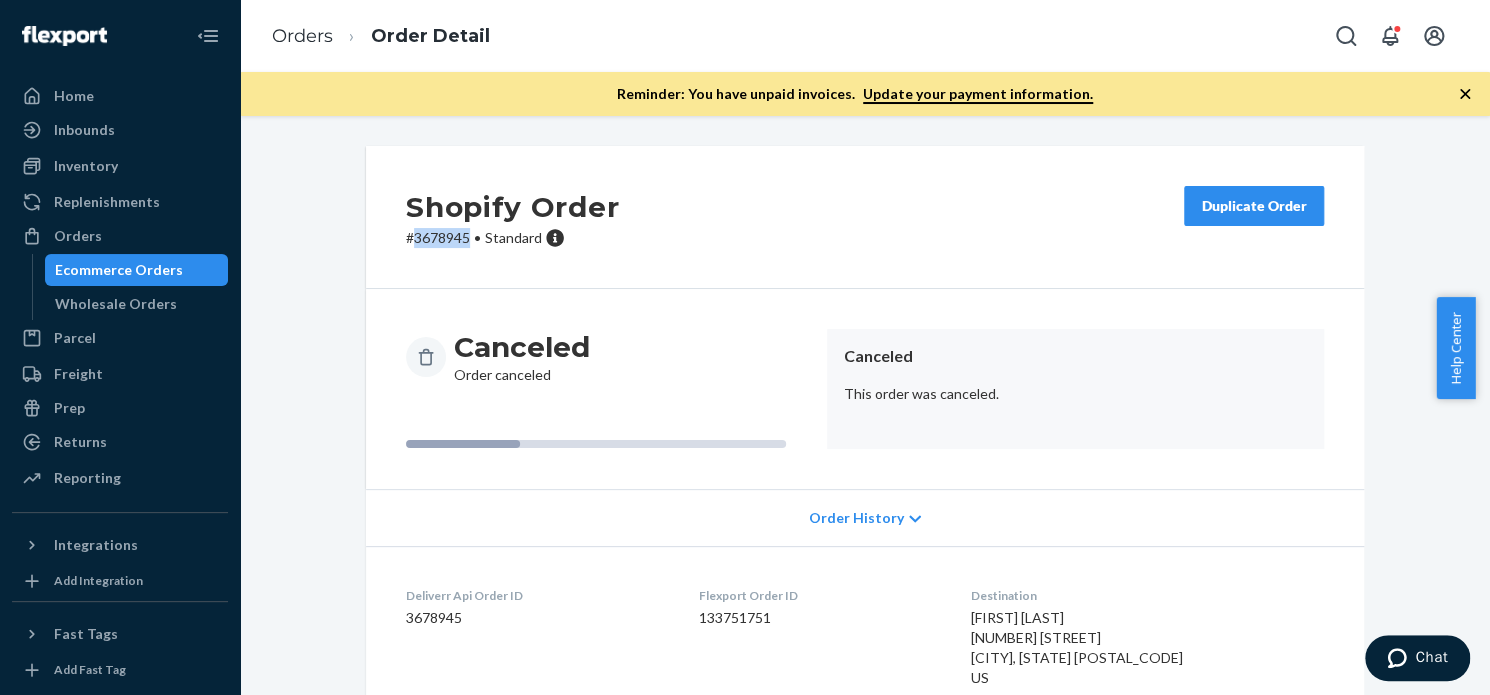 click on "# 3678945 • Standard" at bounding box center [512, 238] 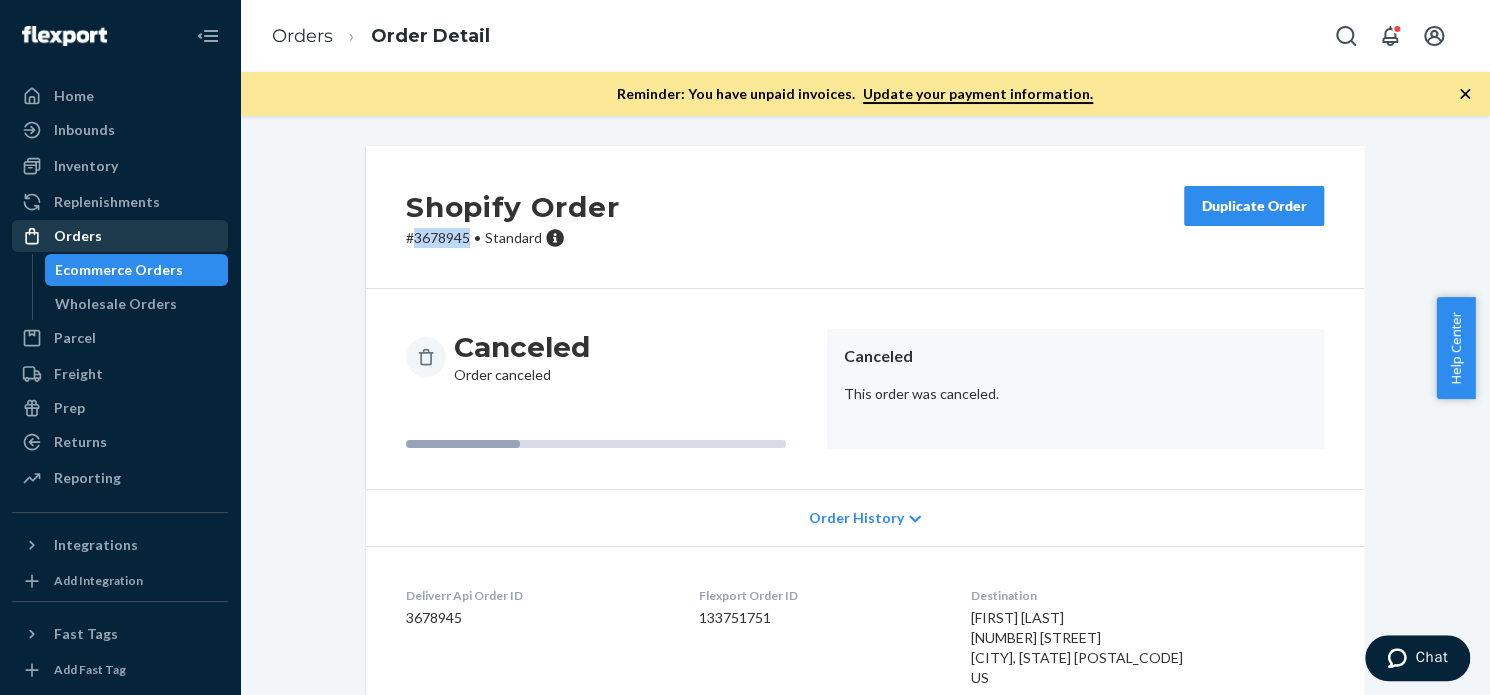 click on "Orders" at bounding box center (78, 236) 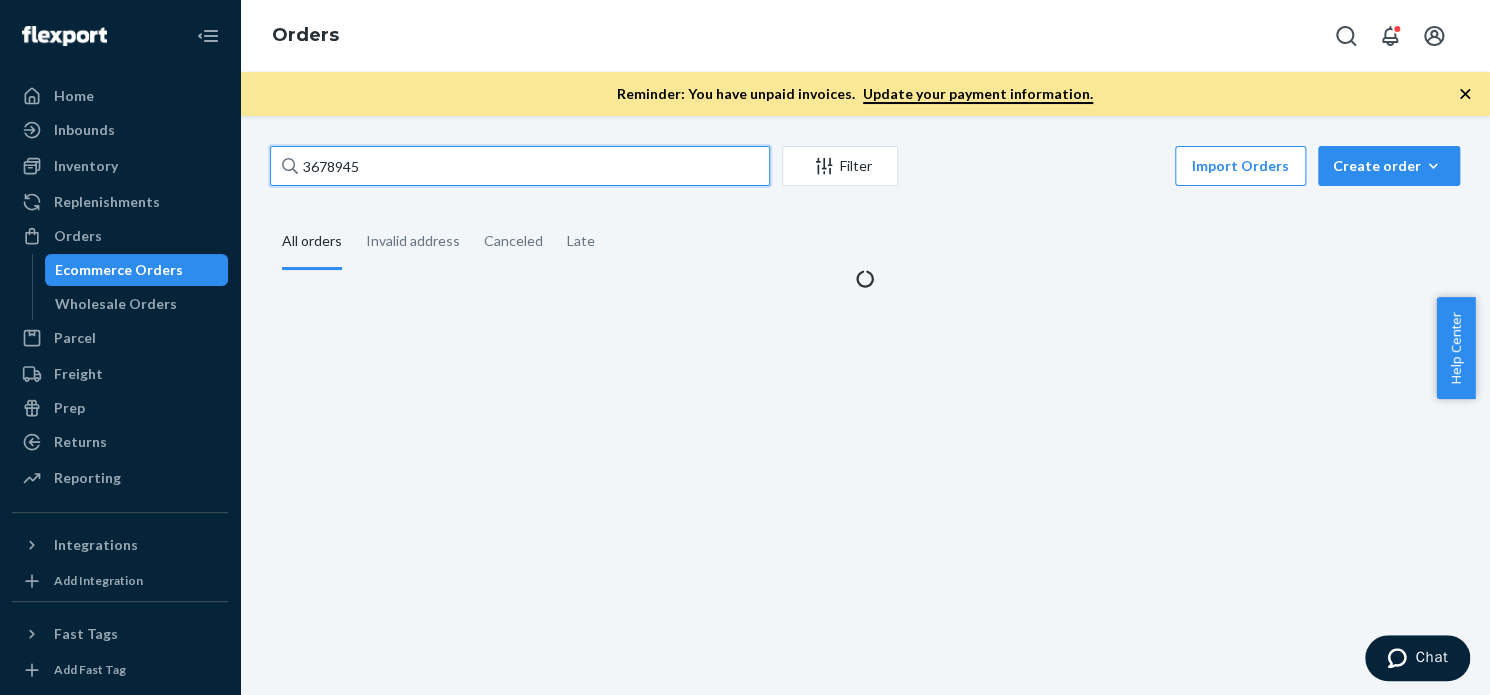 click on "3678945" at bounding box center [520, 166] 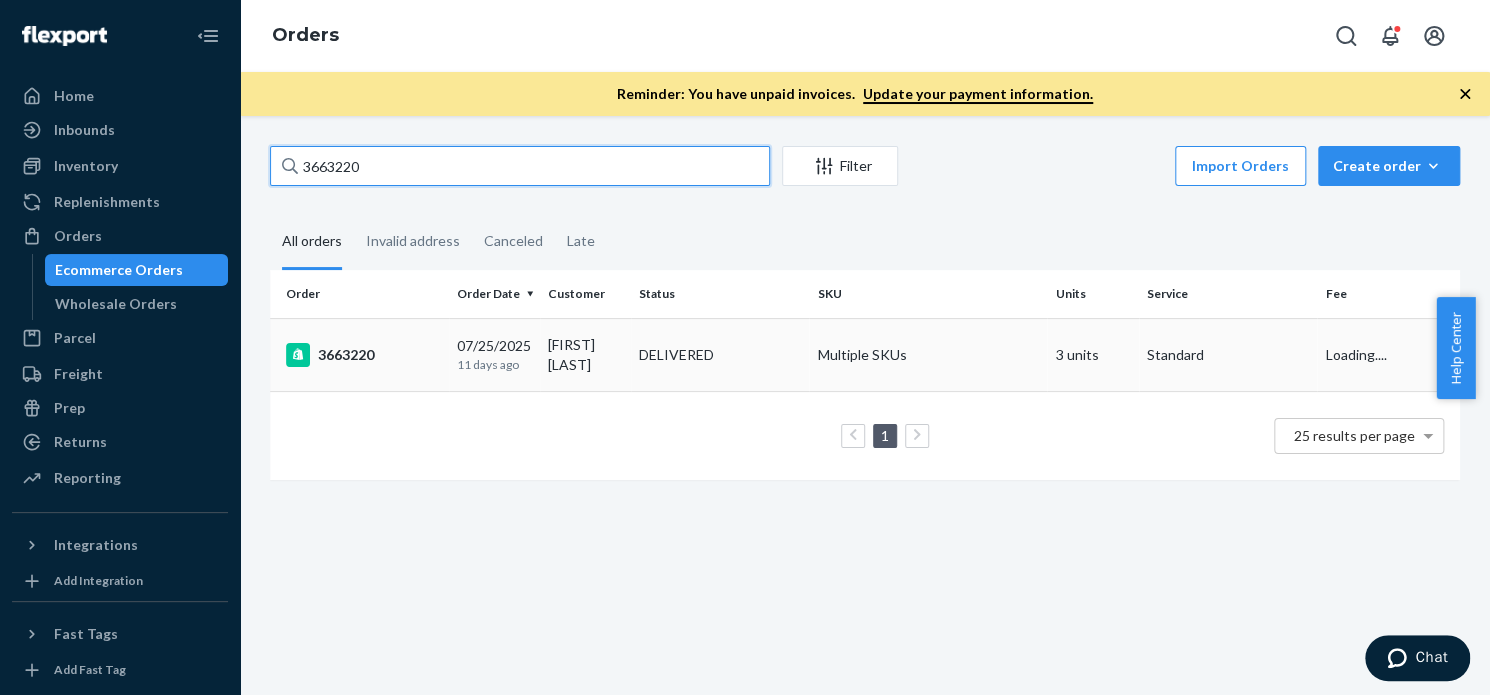 type on "3663220" 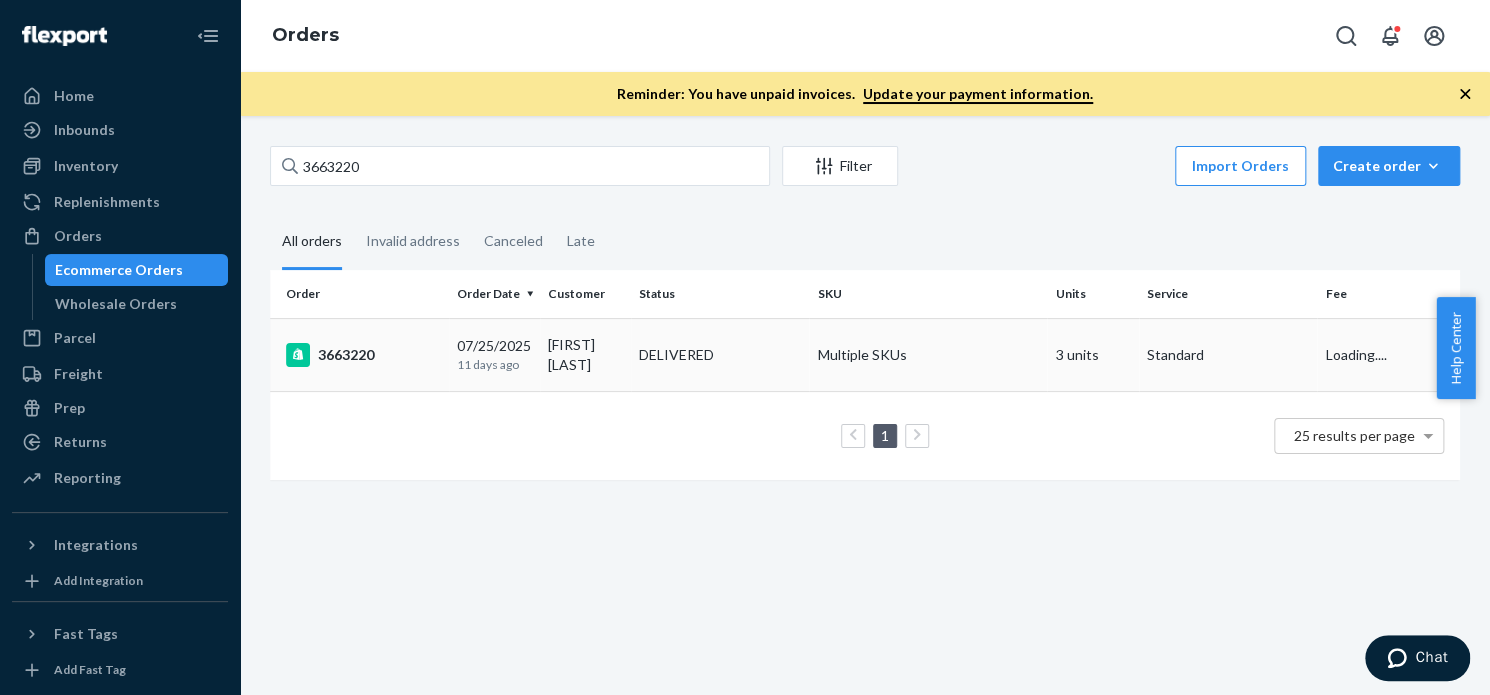 click on "3663220" at bounding box center [363, 355] 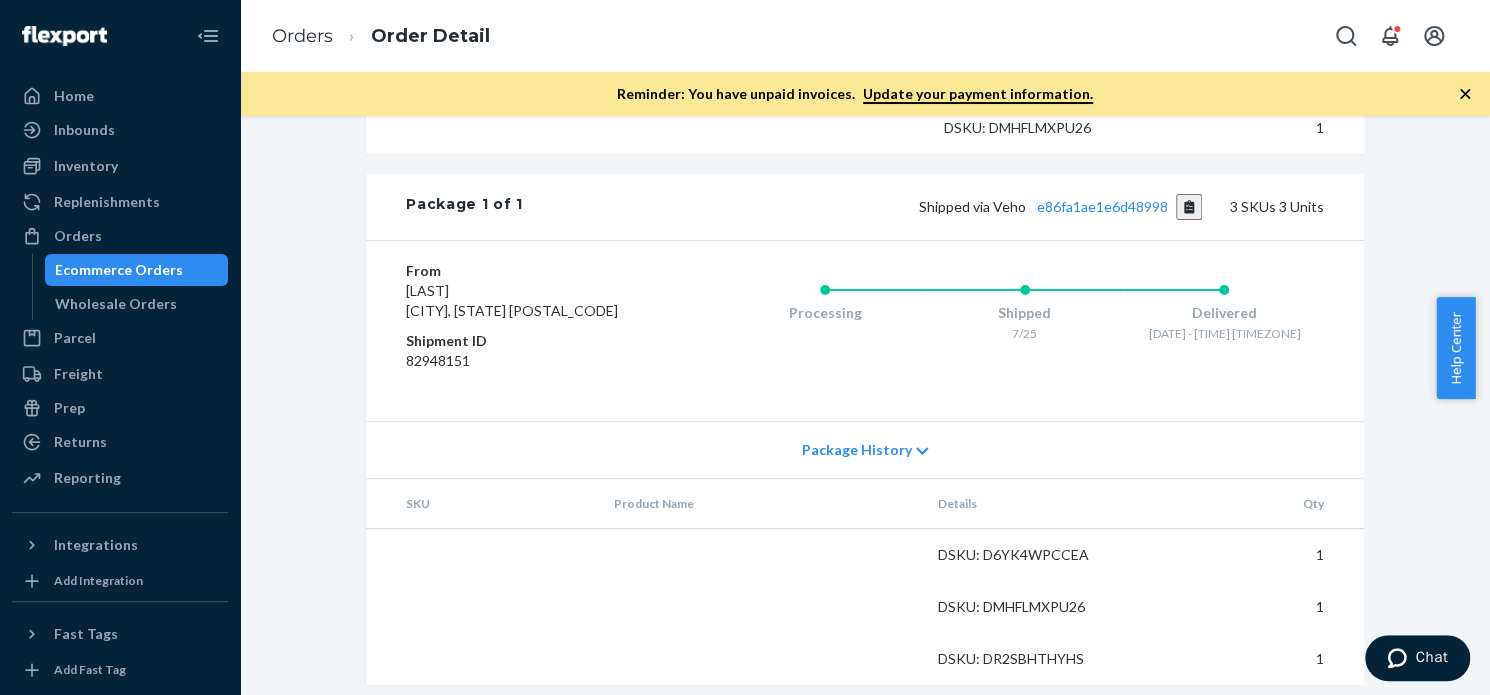 scroll, scrollTop: 954, scrollLeft: 0, axis: vertical 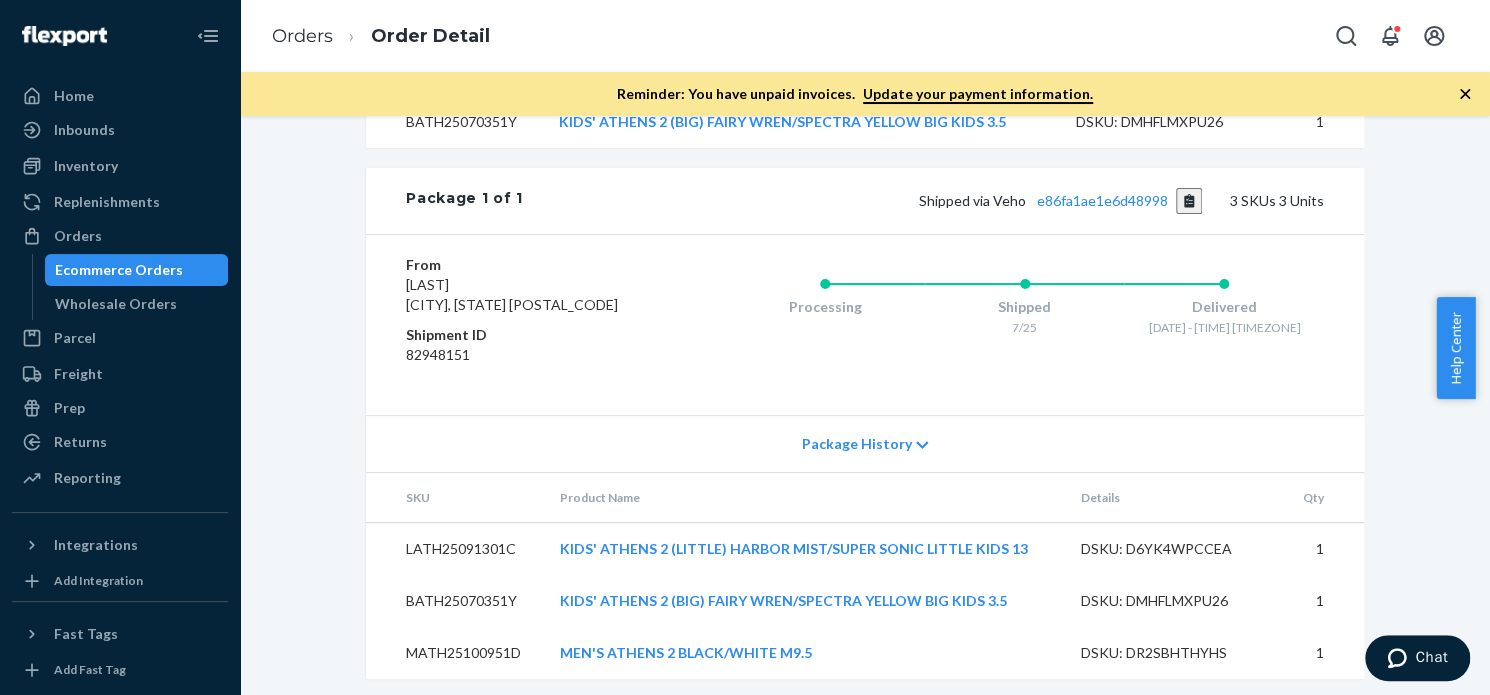 click on "Package 1 of 1 Shipped via Veho   e86fa1ae1e6d48998 3   SKUs   3   Units" at bounding box center [865, 201] 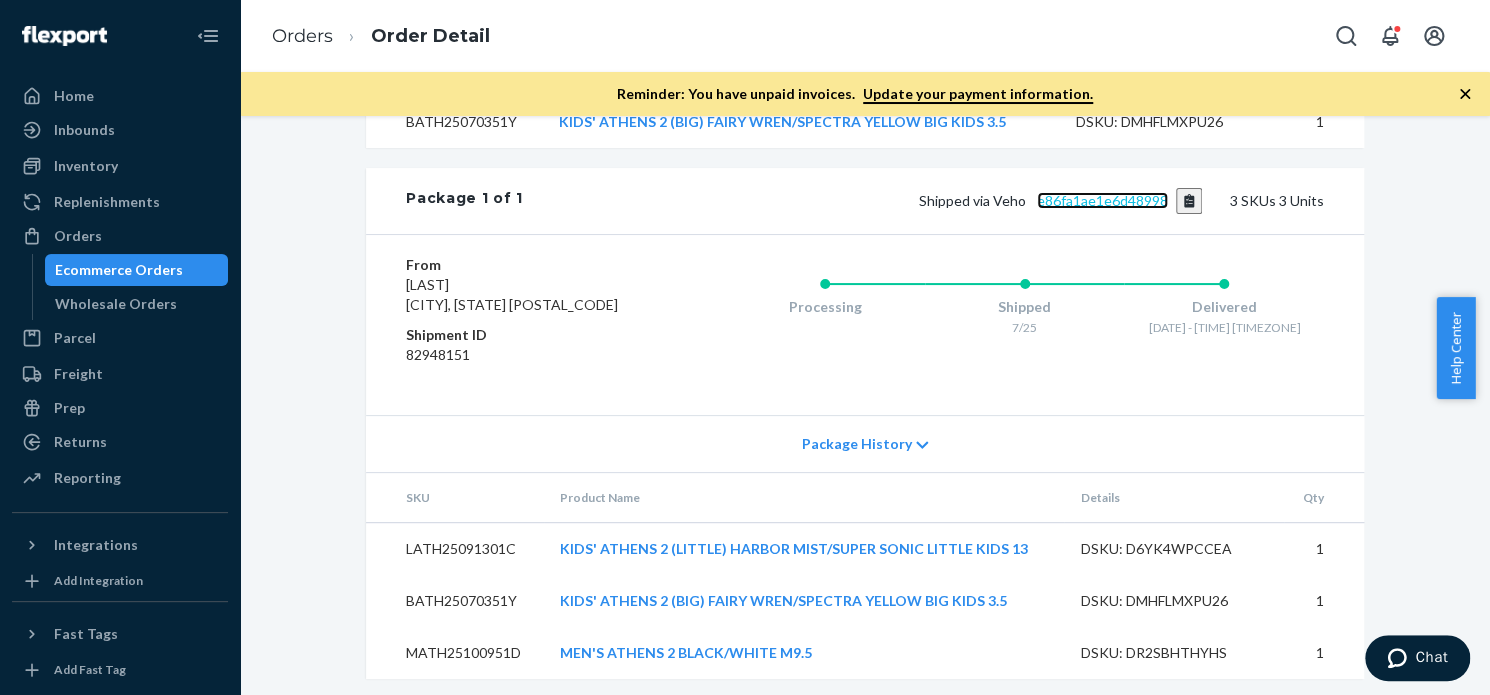 click on "e86fa1ae1e6d48998" at bounding box center (1102, 200) 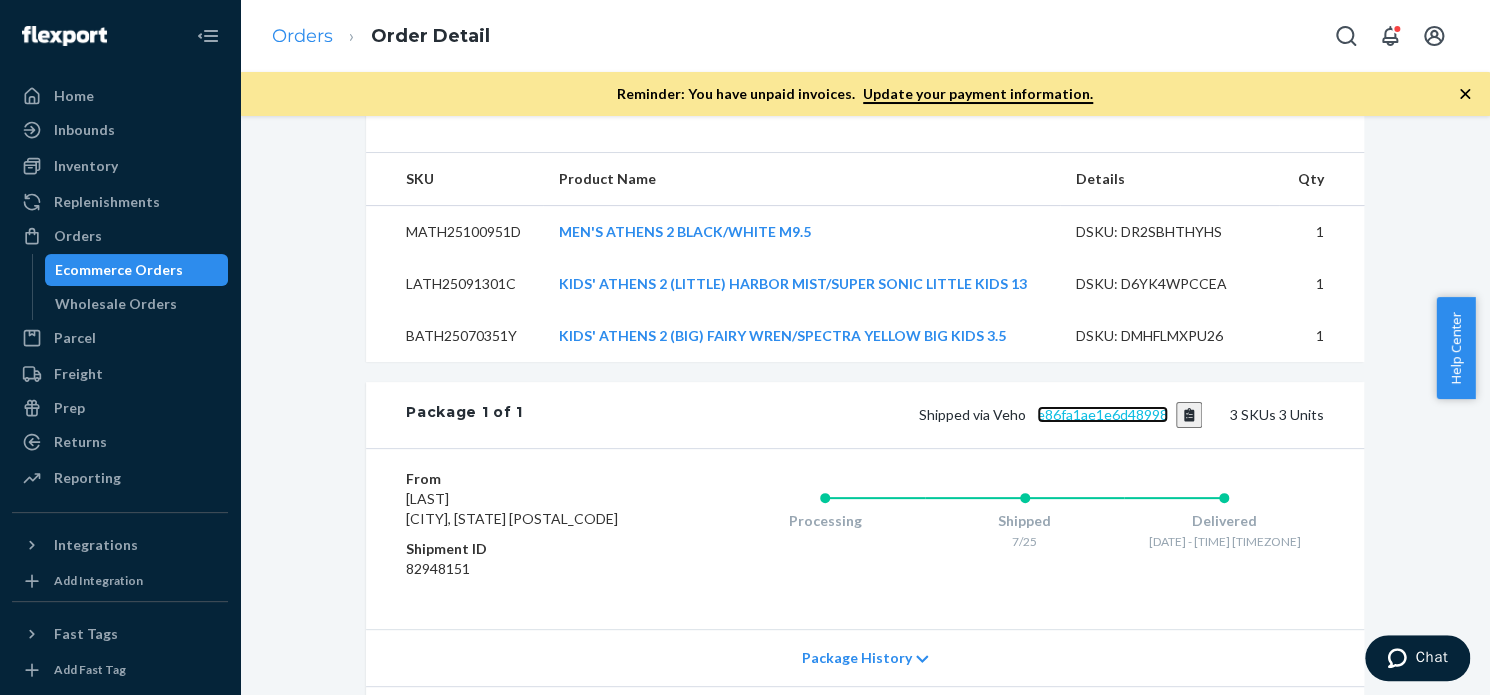 scroll, scrollTop: 735, scrollLeft: 0, axis: vertical 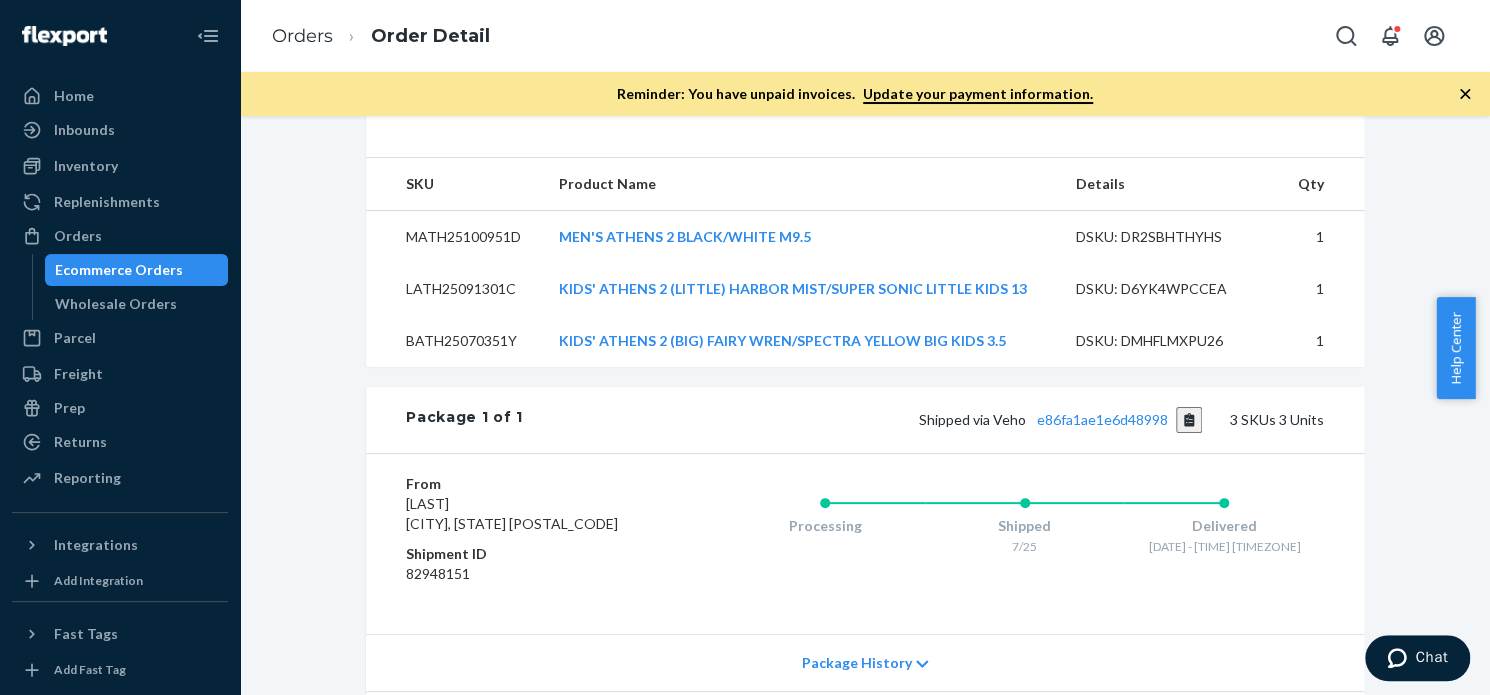 drag, startPoint x: 116, startPoint y: 223, endPoint x: 375, endPoint y: 141, distance: 271.67075 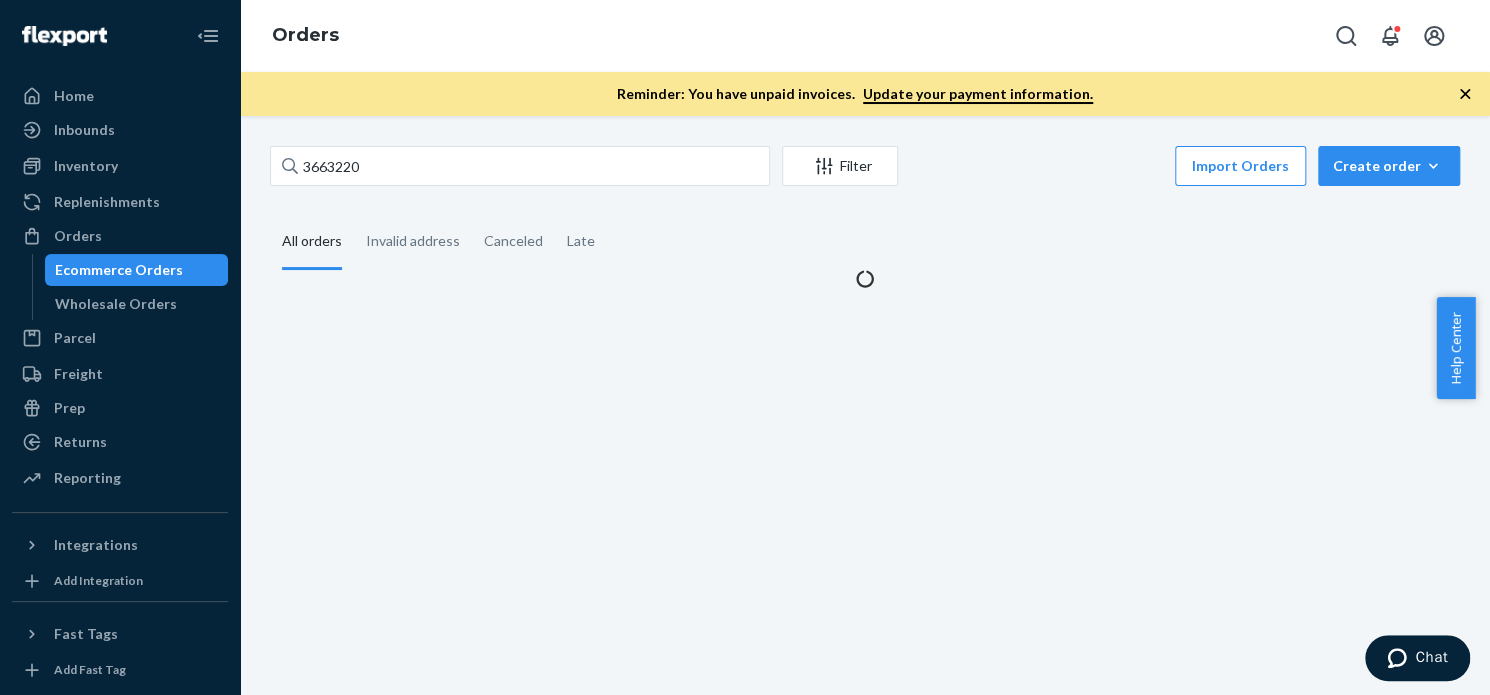 scroll, scrollTop: 0, scrollLeft: 0, axis: both 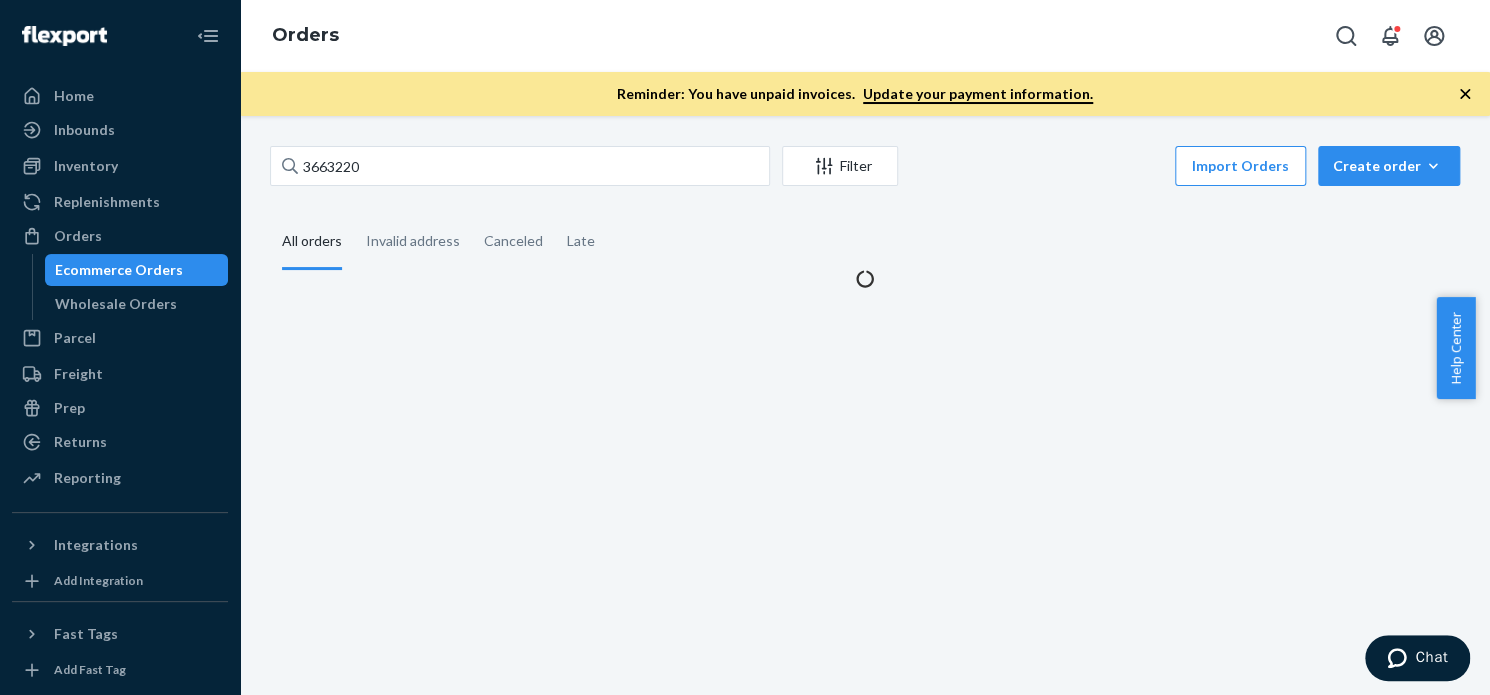 click on "3663220 Filter Import Orders Create order Ecommerce order Removal order All orders Invalid address Canceled Late" at bounding box center [865, 405] 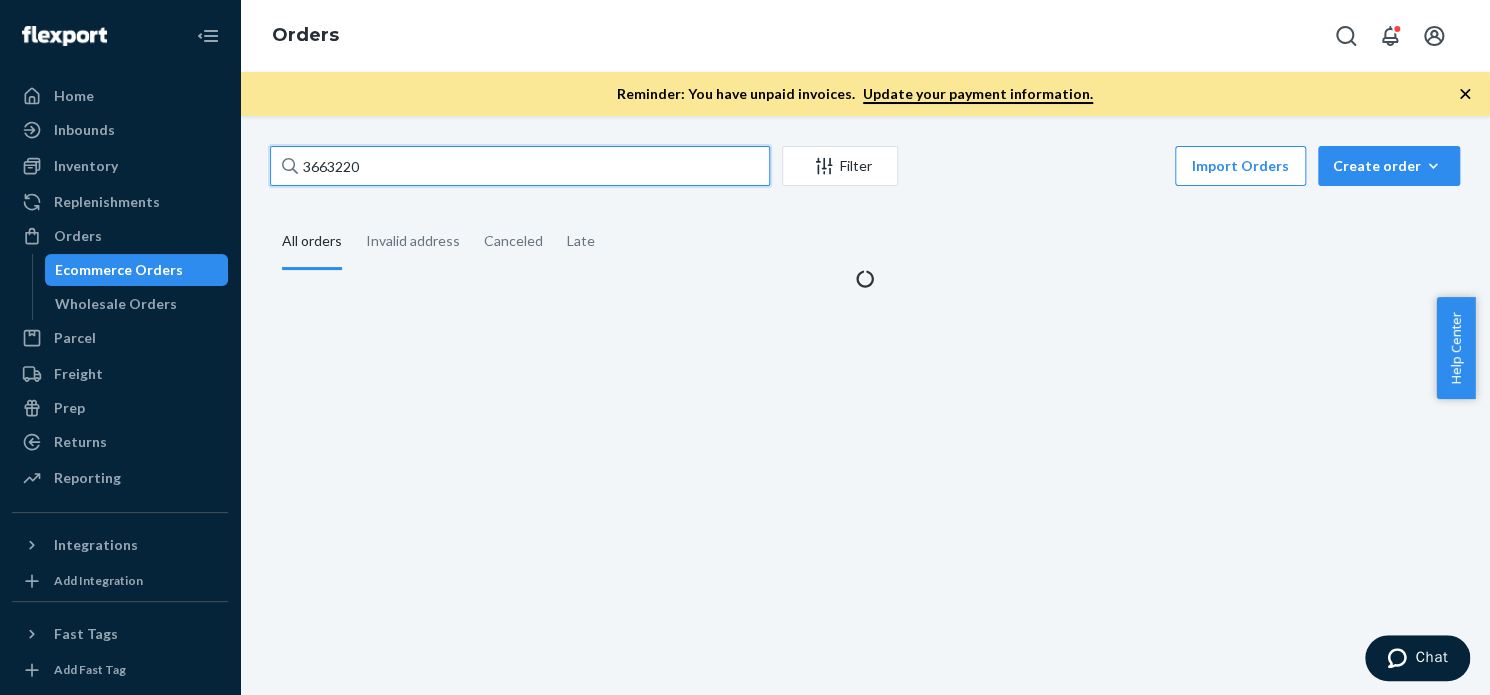 click on "3663220" at bounding box center (520, 166) 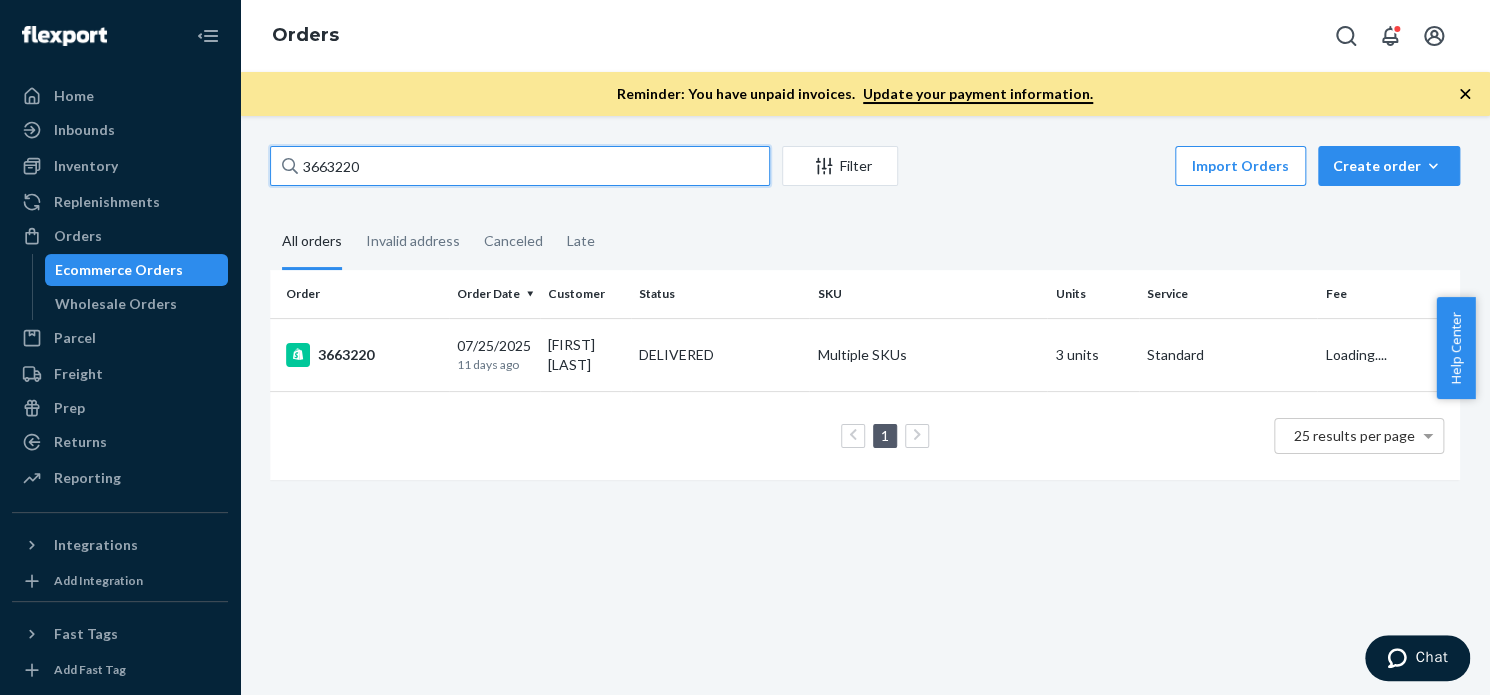 click on "3663220" at bounding box center [520, 166] 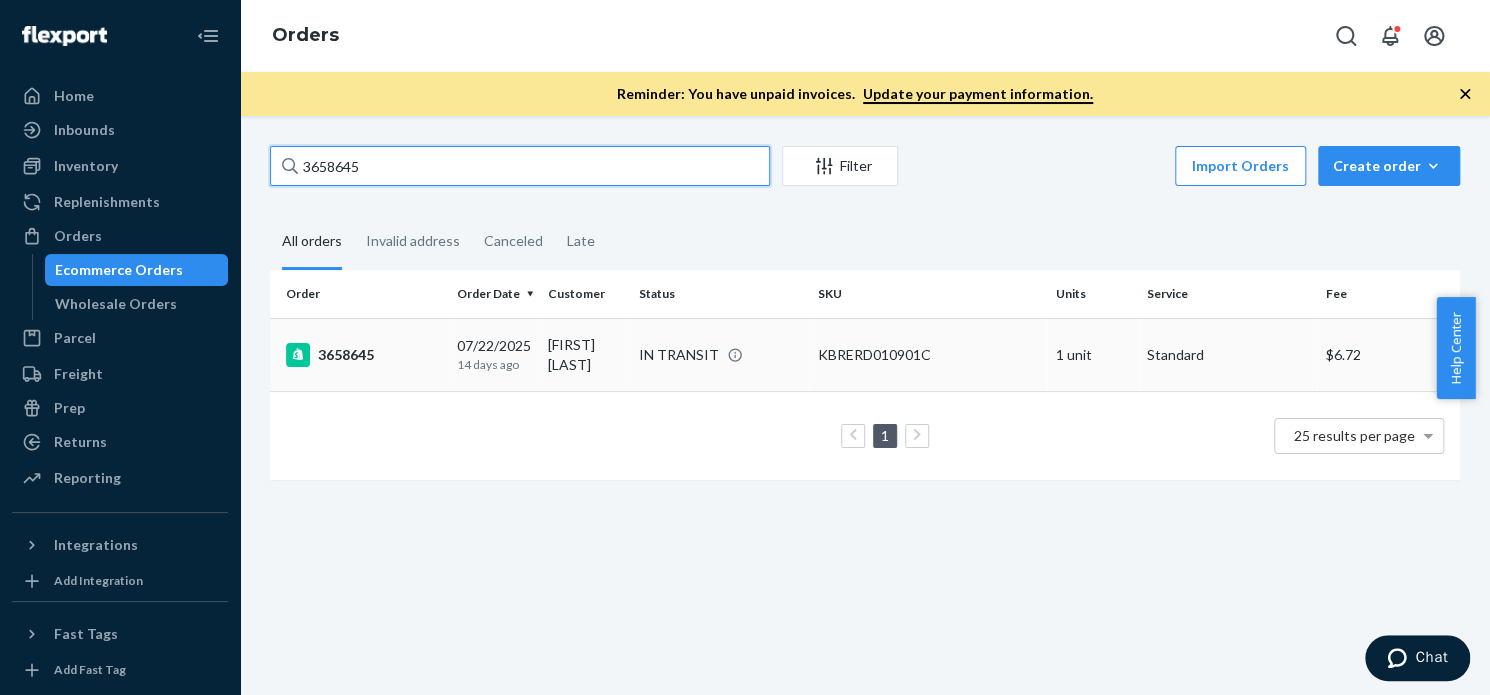 type on "3658645" 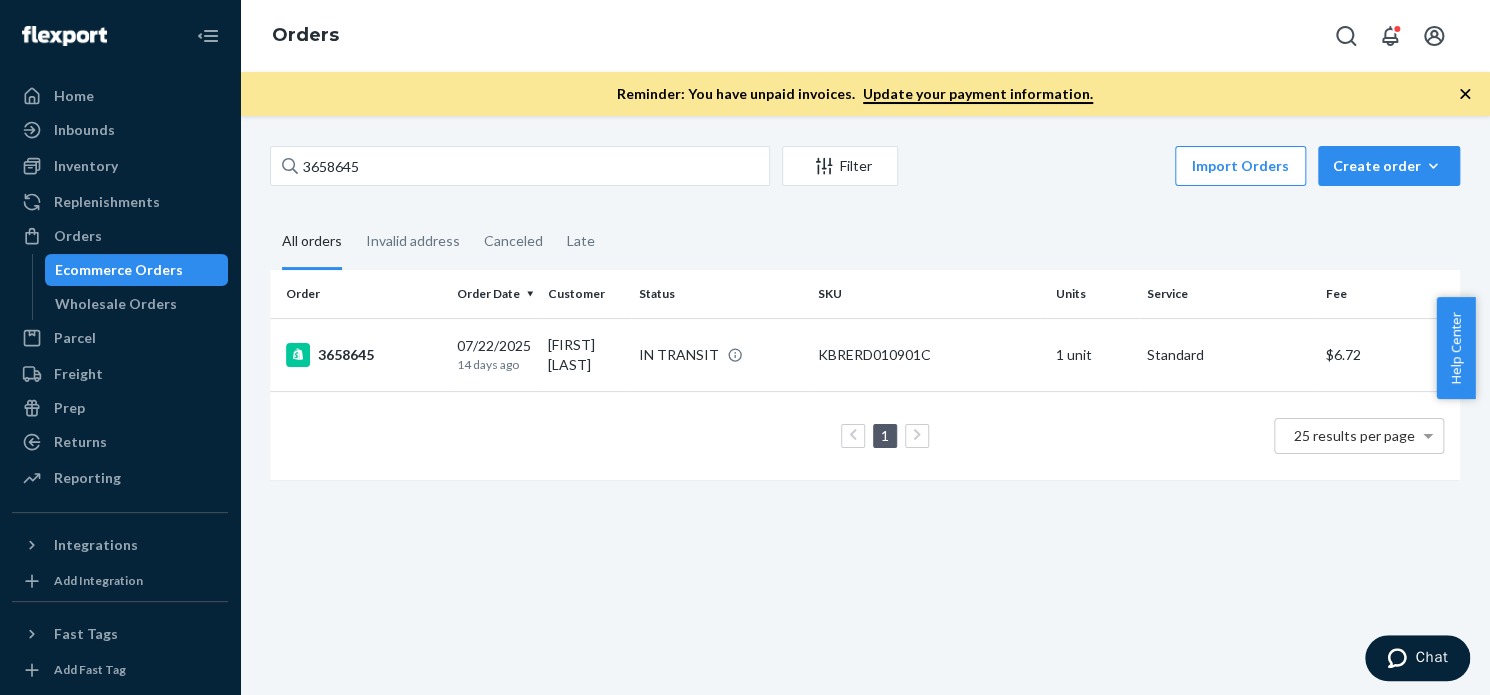 drag, startPoint x: 370, startPoint y: 370, endPoint x: 488, endPoint y: 135, distance: 262.96198 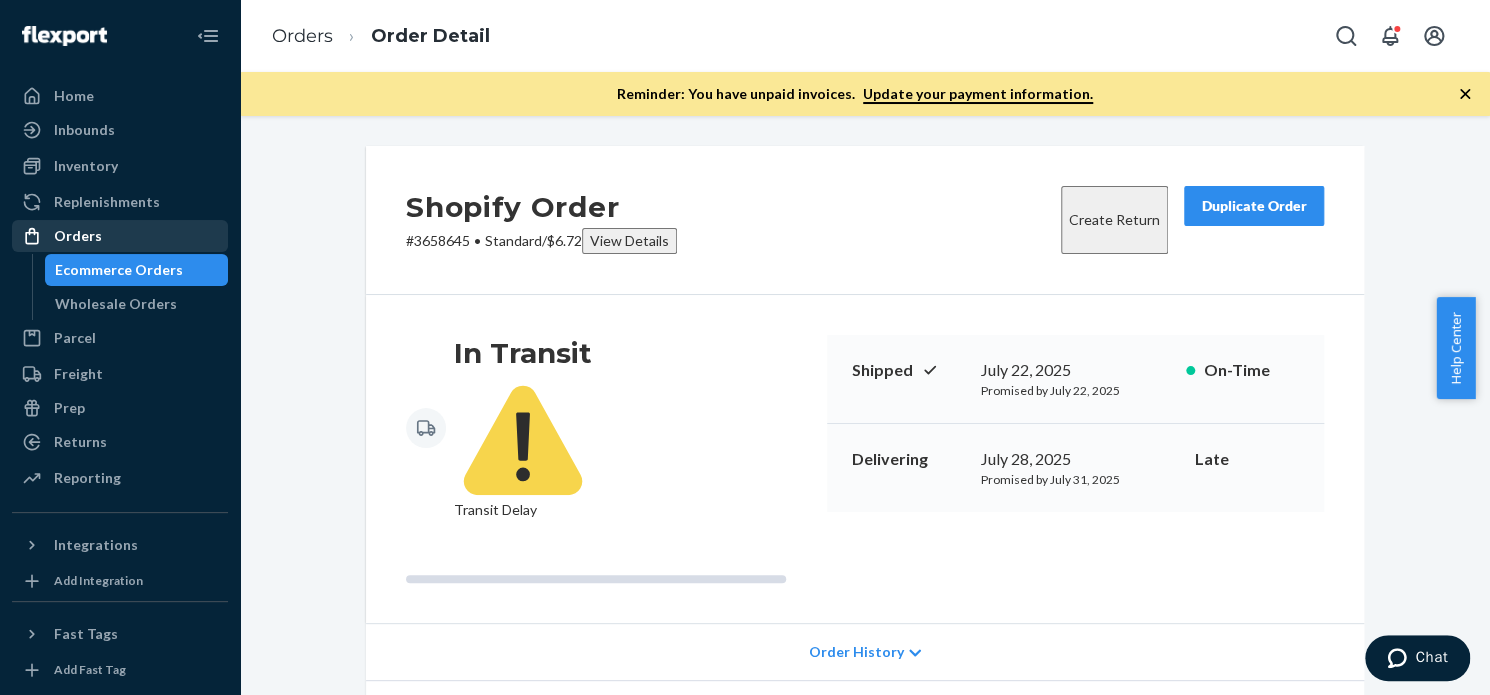 click on "Orders" at bounding box center [78, 236] 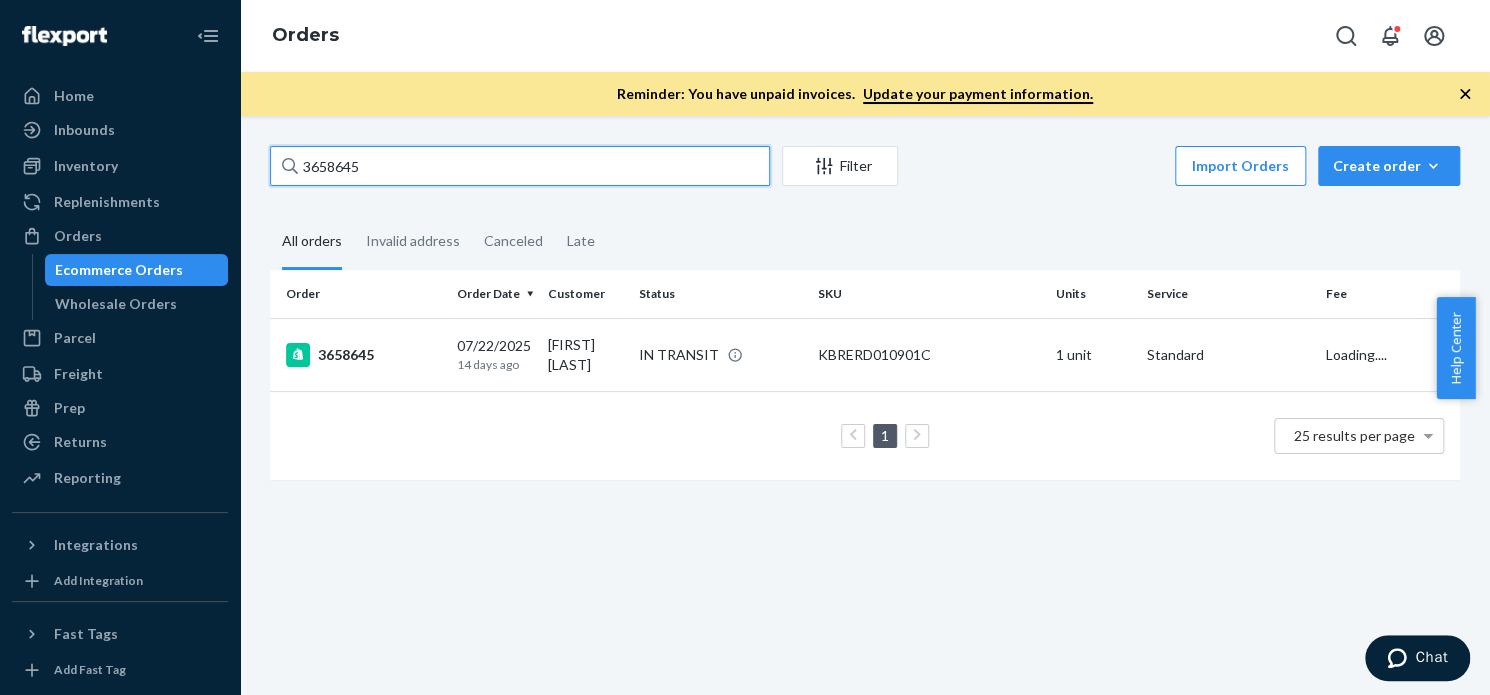 click on "3658645" at bounding box center (520, 166) 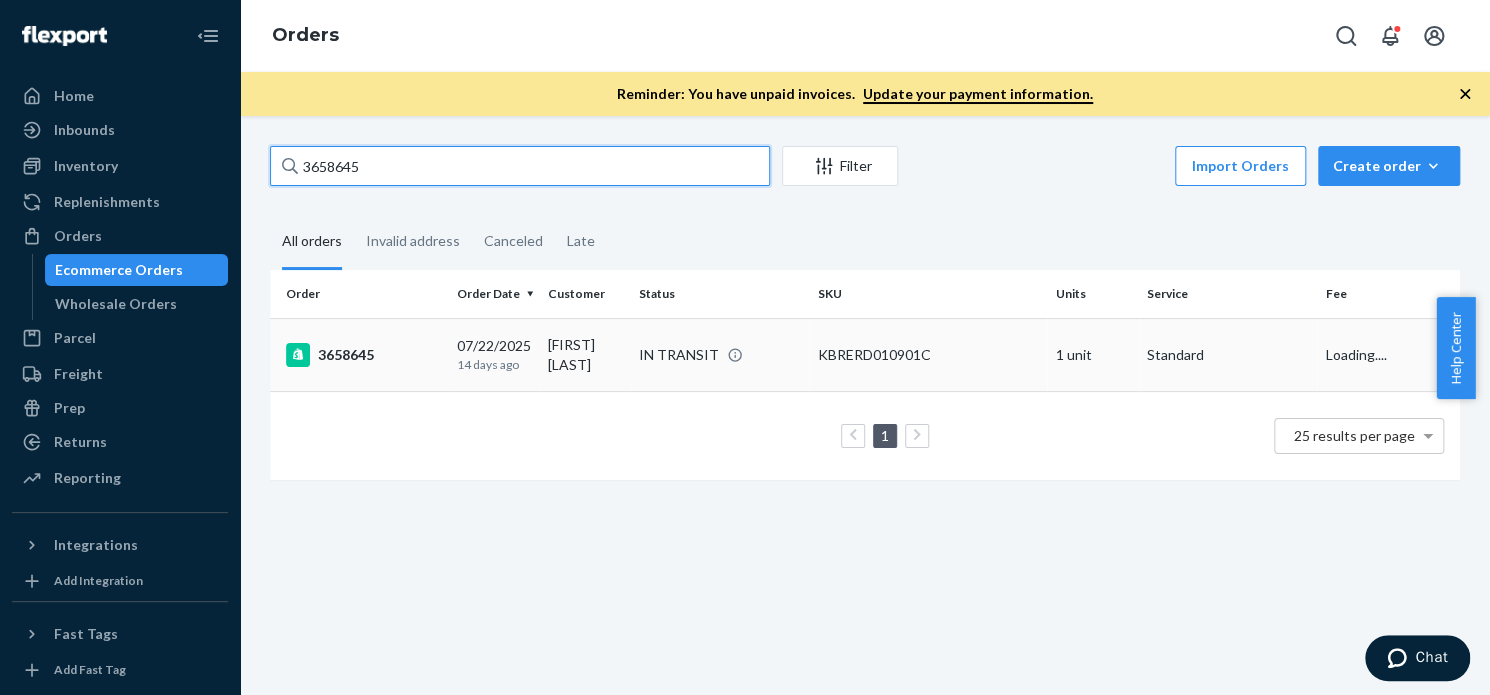 type on "3658645" 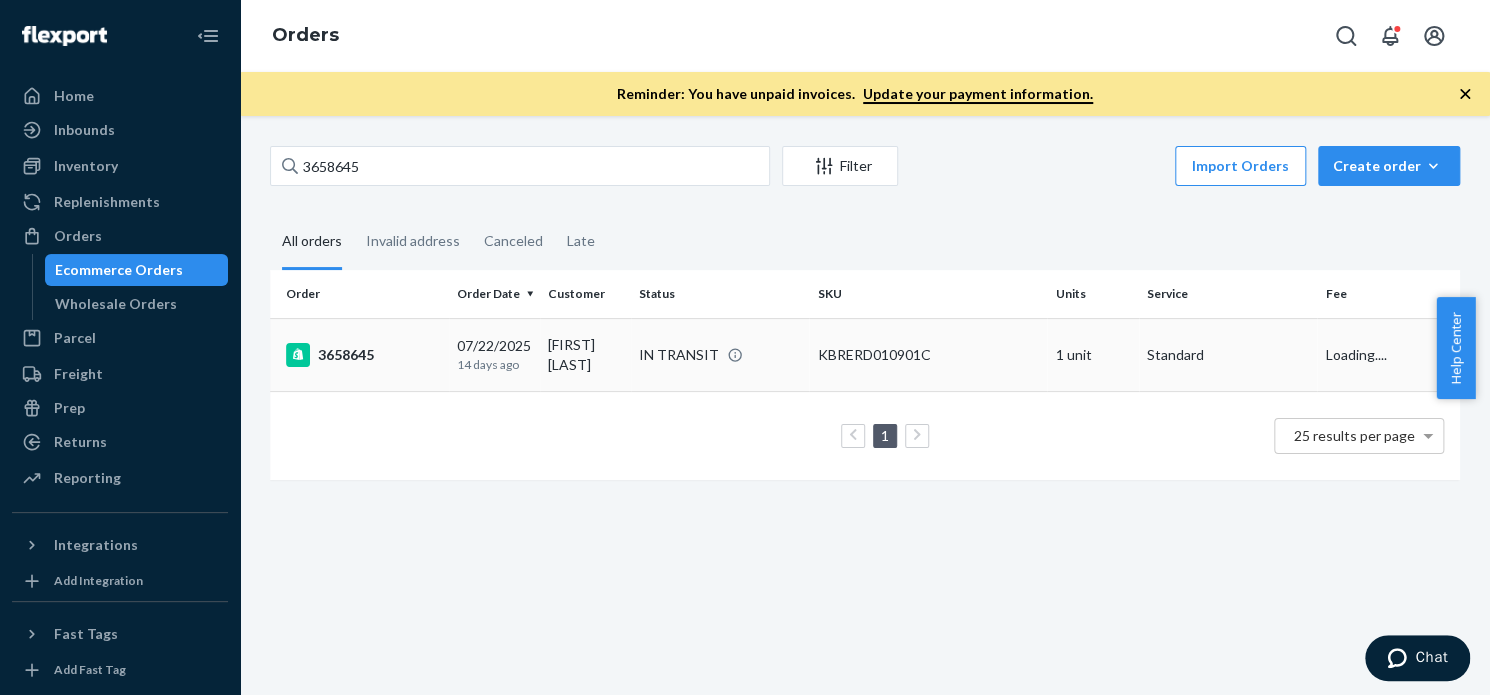 click on "3658645" at bounding box center (363, 355) 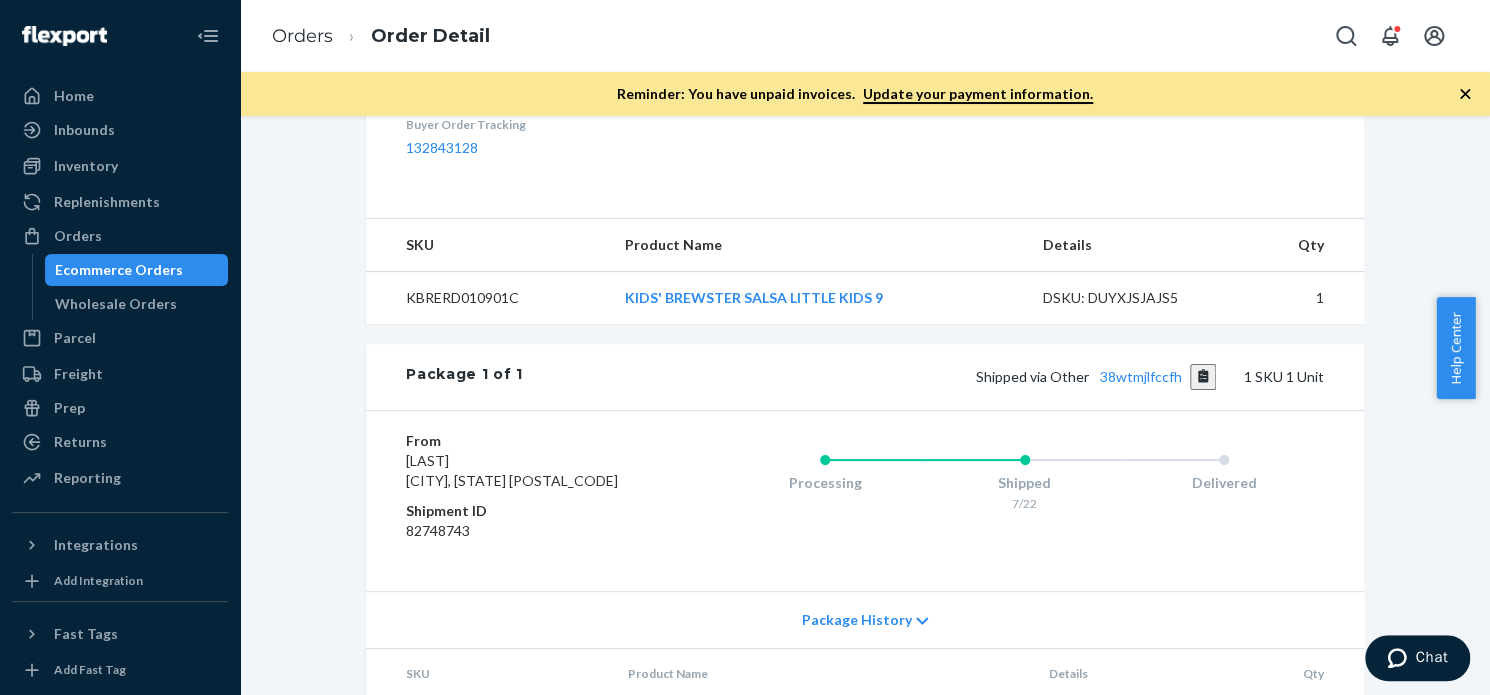scroll, scrollTop: 0, scrollLeft: 0, axis: both 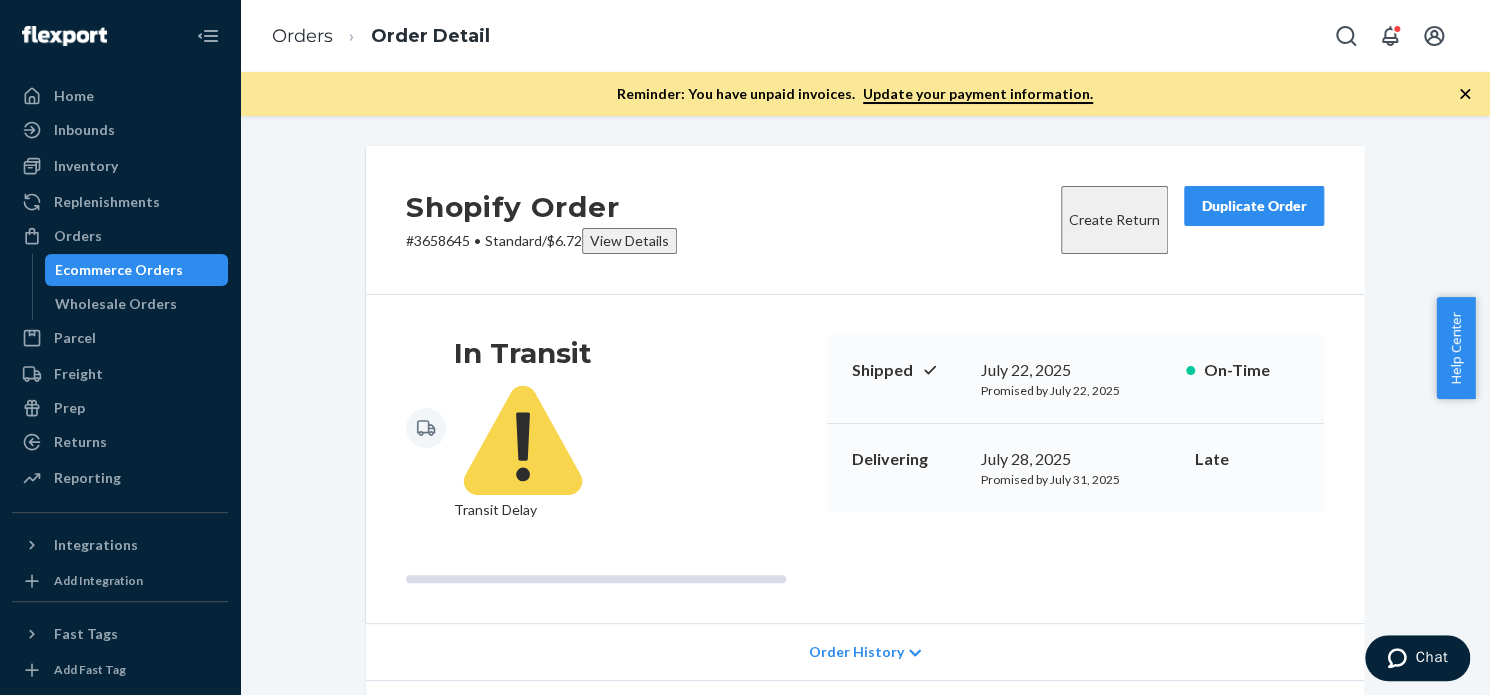 click on "Duplicate Order" at bounding box center [1254, 206] 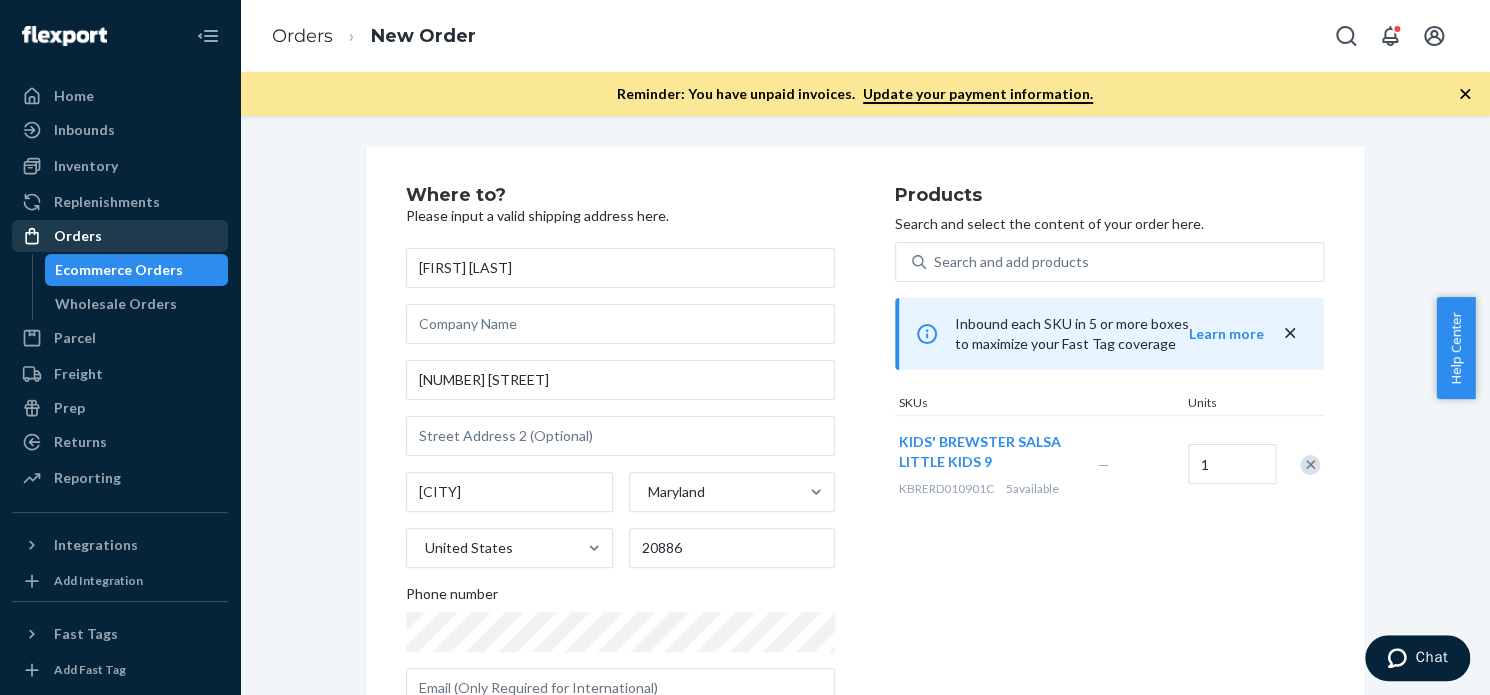 click on "Orders" at bounding box center [120, 236] 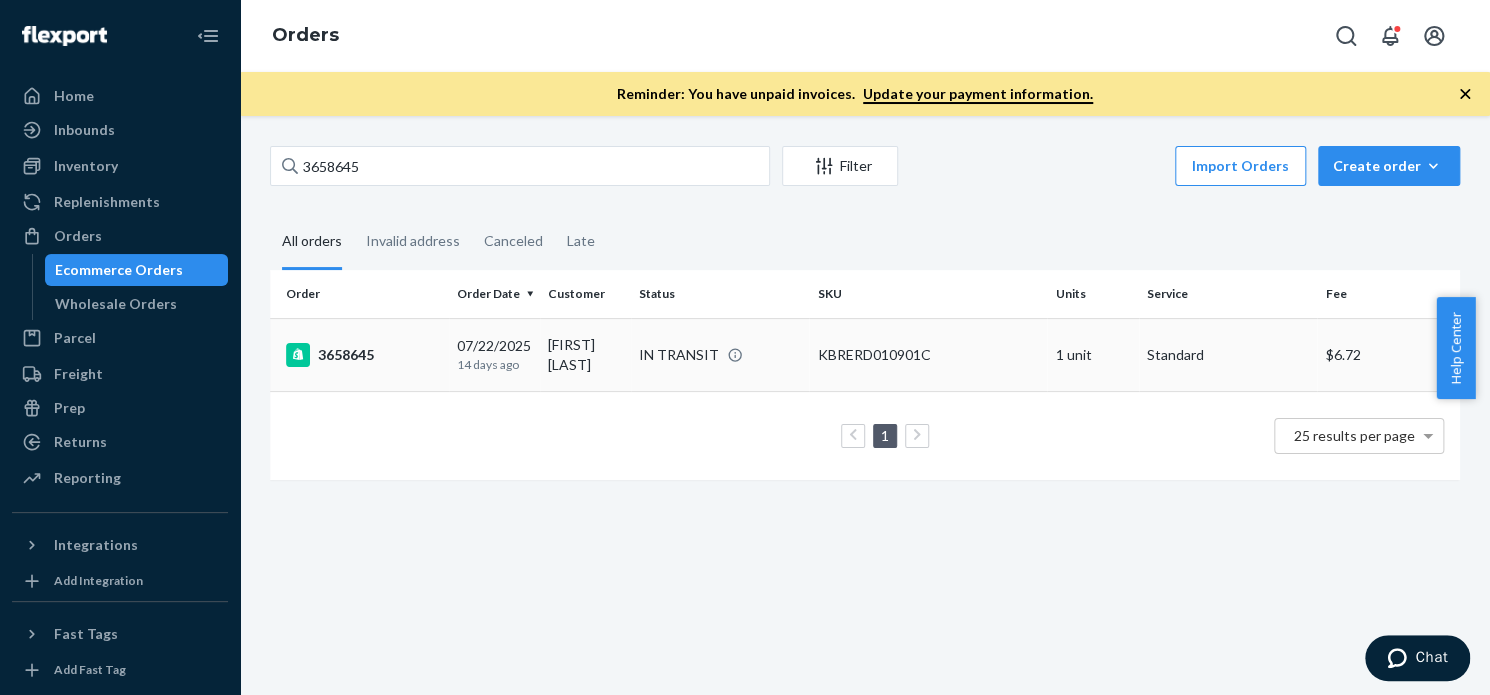 click on "3658645" at bounding box center [363, 355] 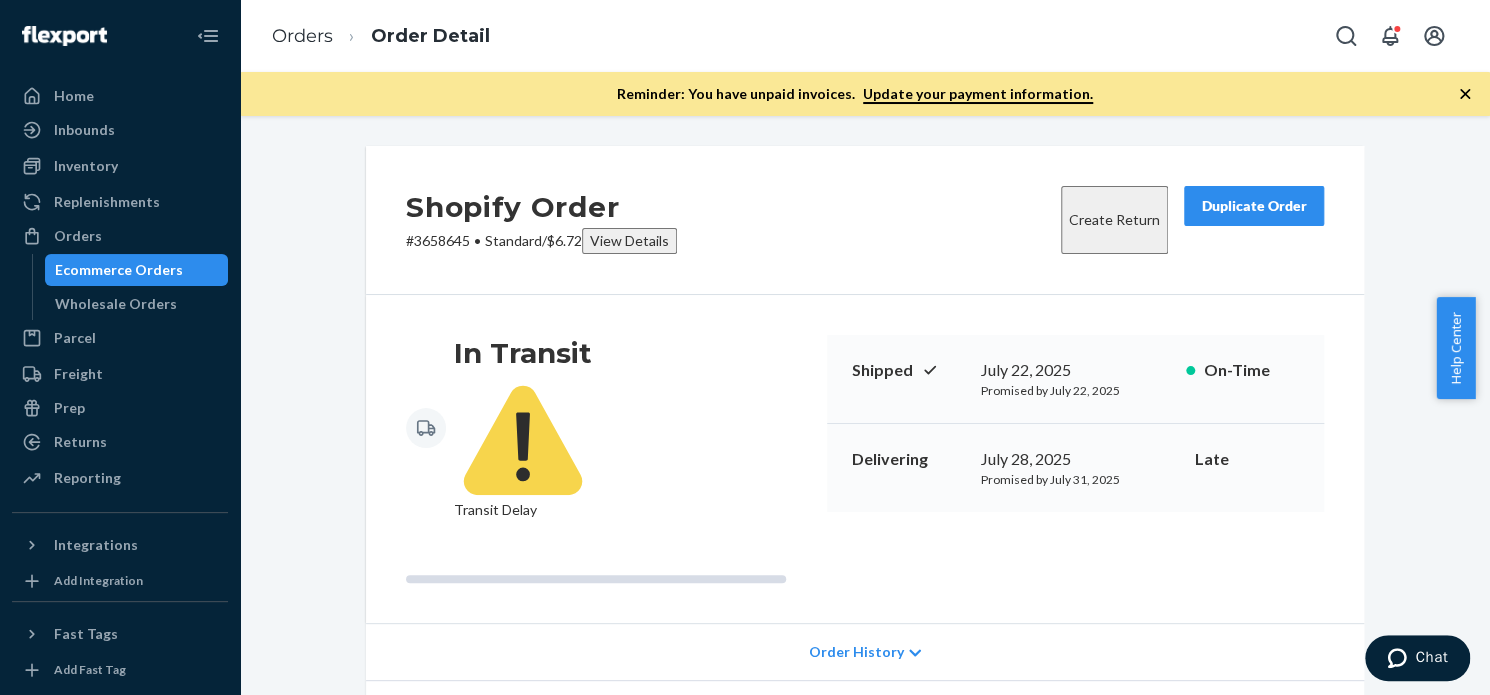 scroll, scrollTop: 763, scrollLeft: 0, axis: vertical 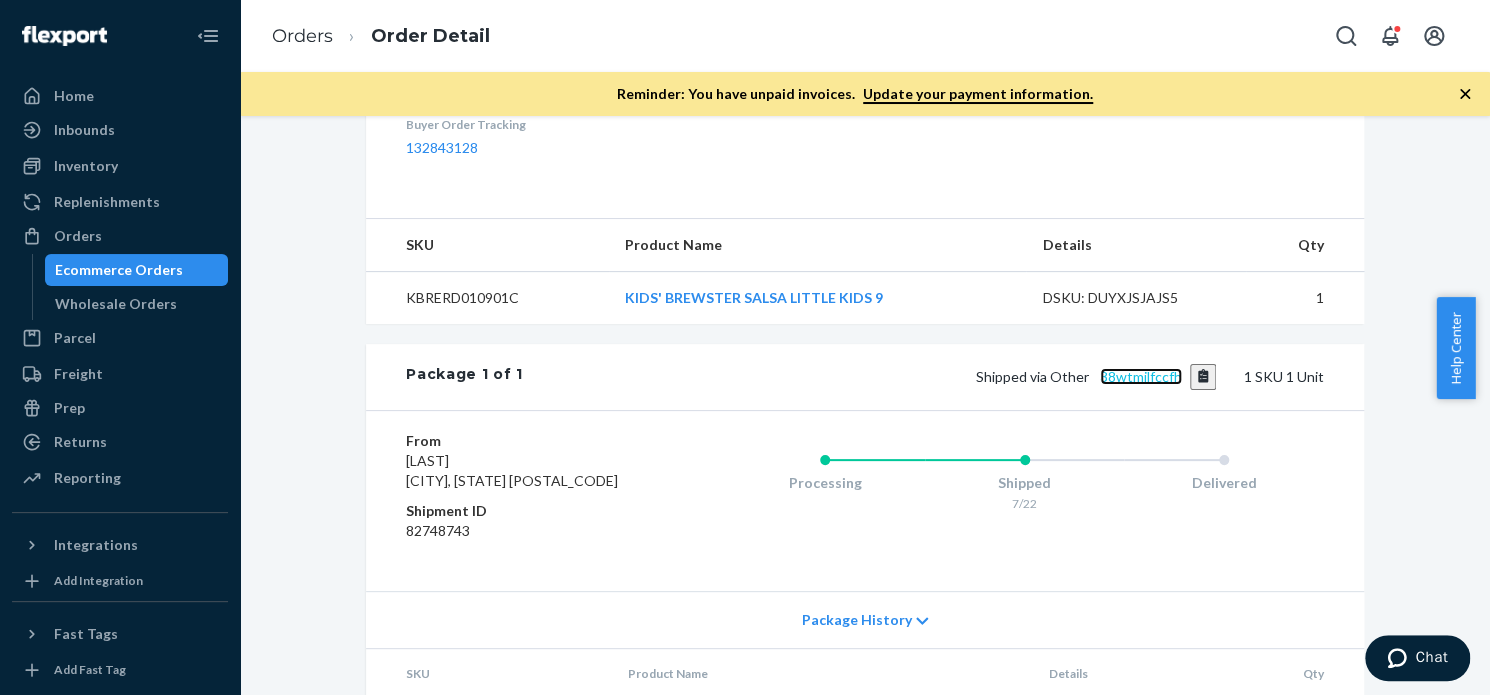 click on "38wtmjlfccfh" at bounding box center [1141, 376] 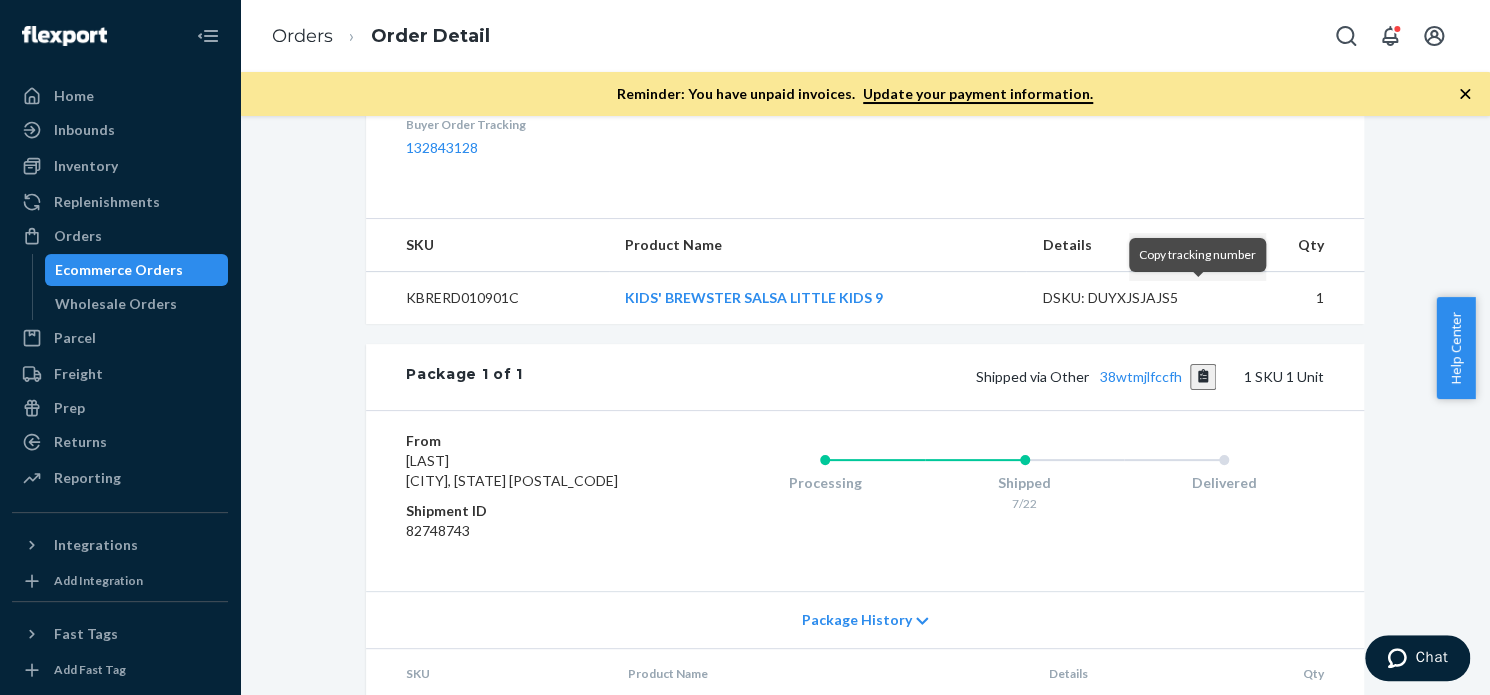 drag, startPoint x: 1199, startPoint y: 300, endPoint x: 737, endPoint y: 3, distance: 549.22943 